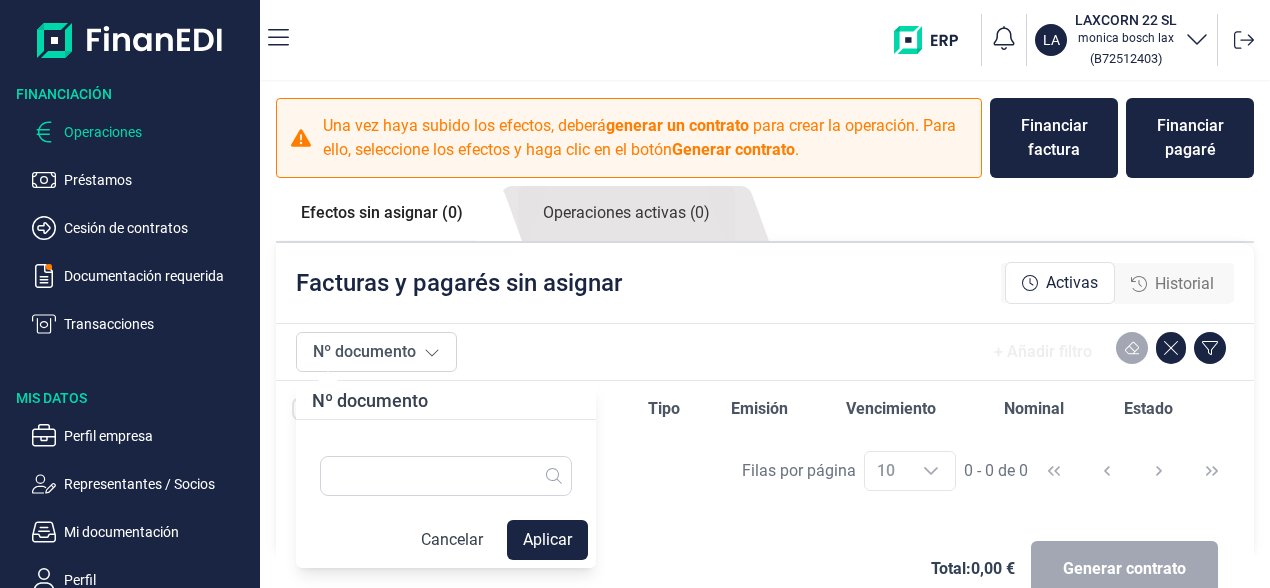 scroll, scrollTop: 0, scrollLeft: 0, axis: both 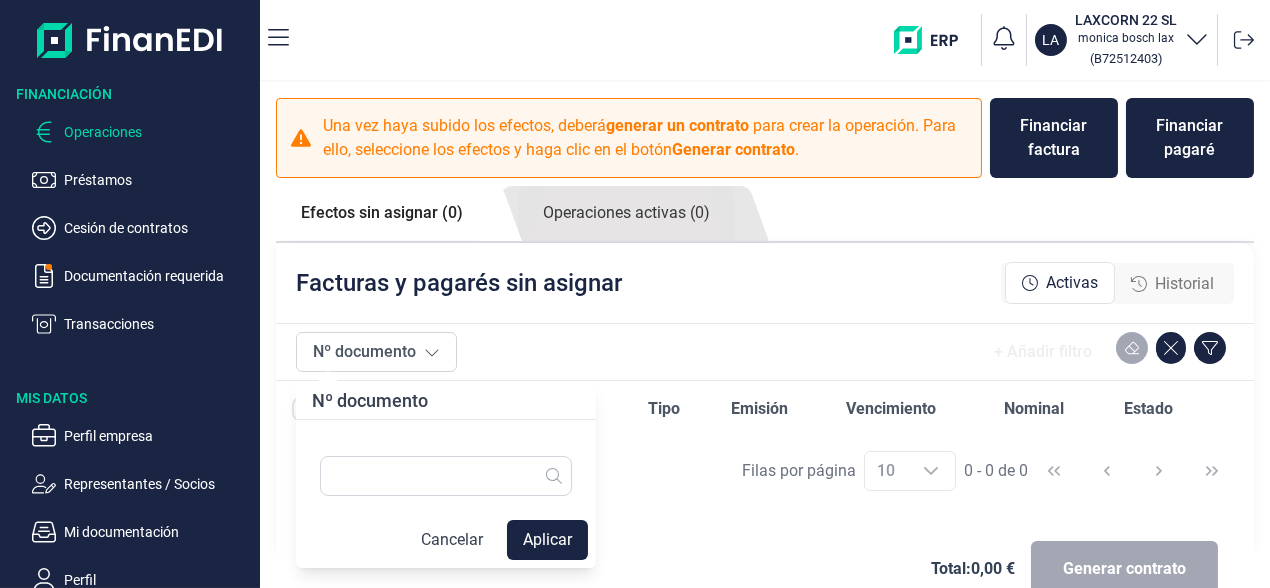 click at bounding box center [432, 352] 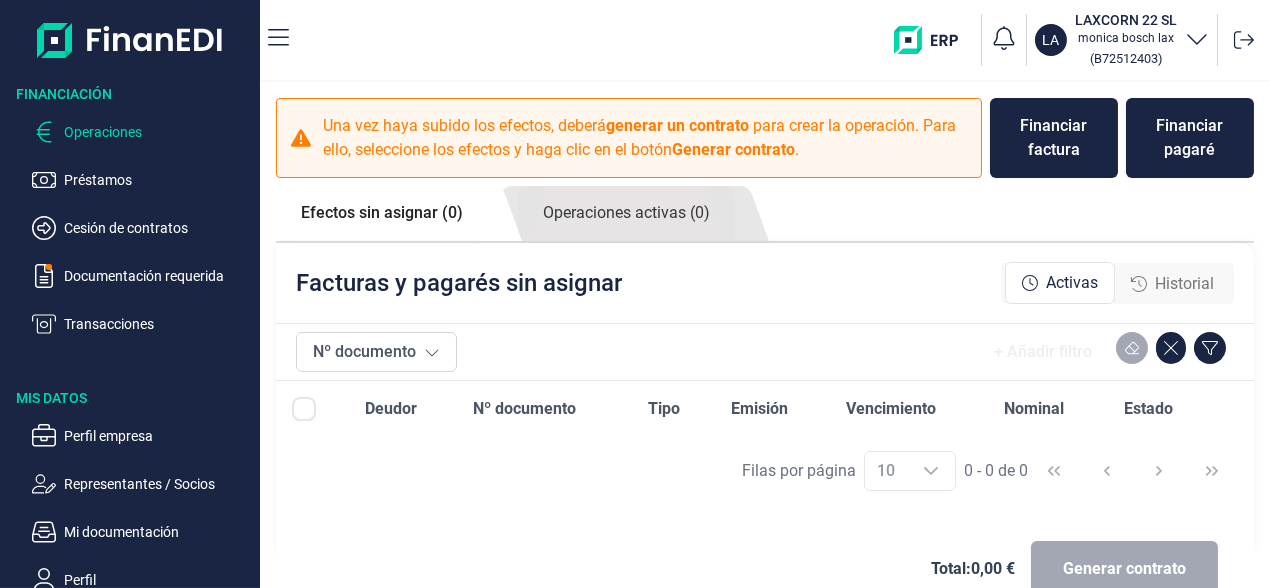 click on "Efectos sin asignar  (0)" at bounding box center (382, 213) 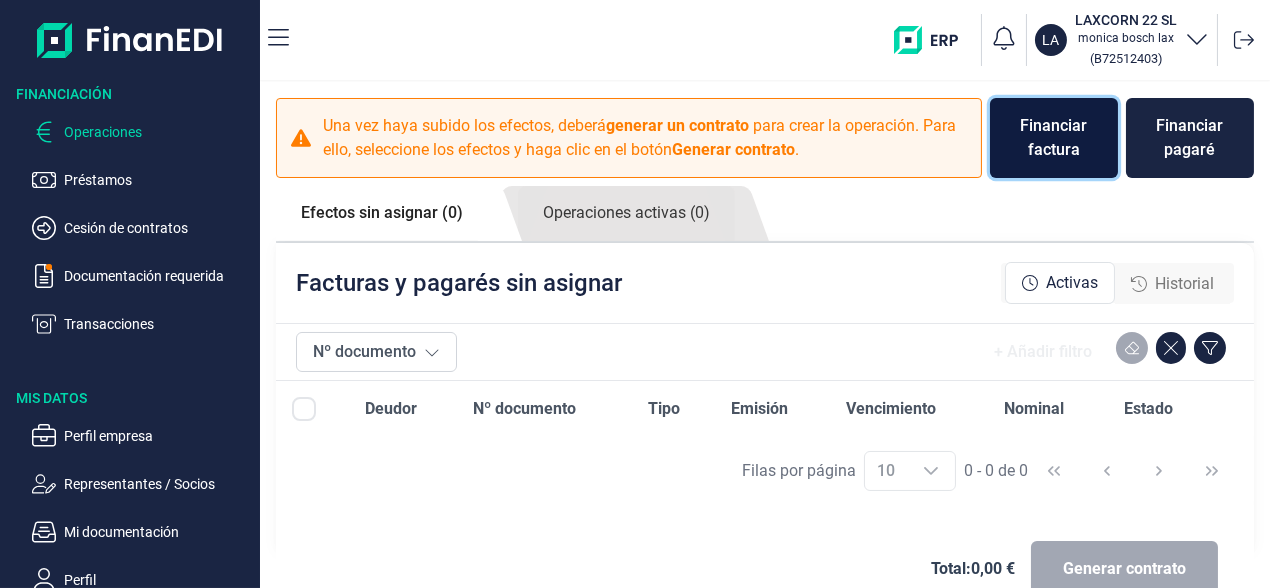click on "Financiar factura" at bounding box center [1054, 138] 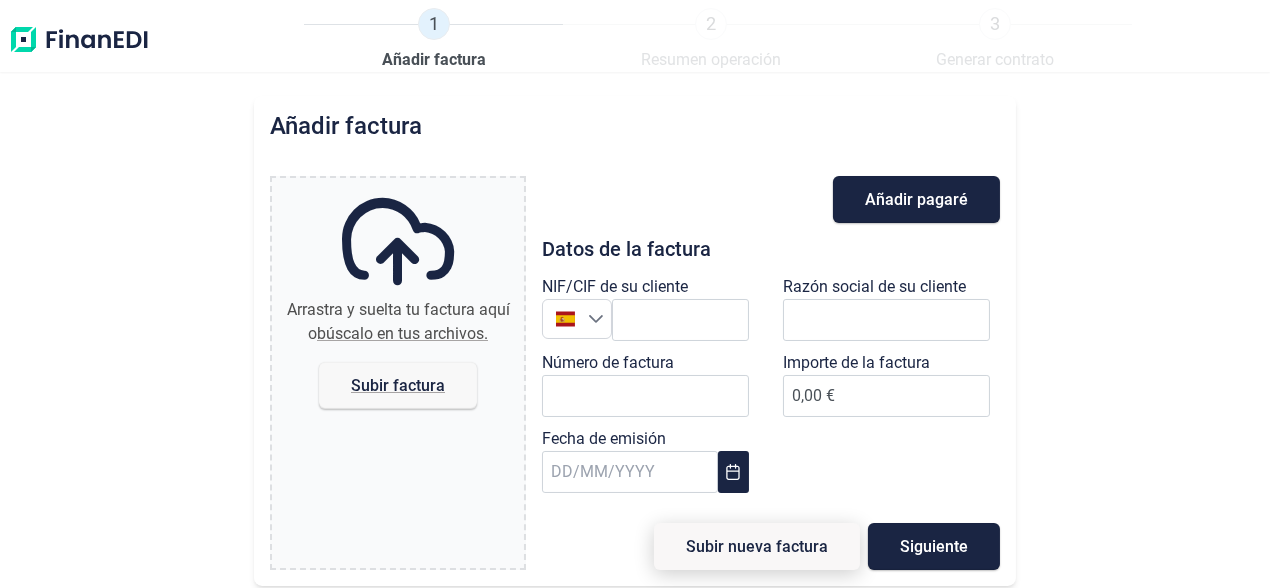 click on "Subir nueva factura" at bounding box center [757, 546] 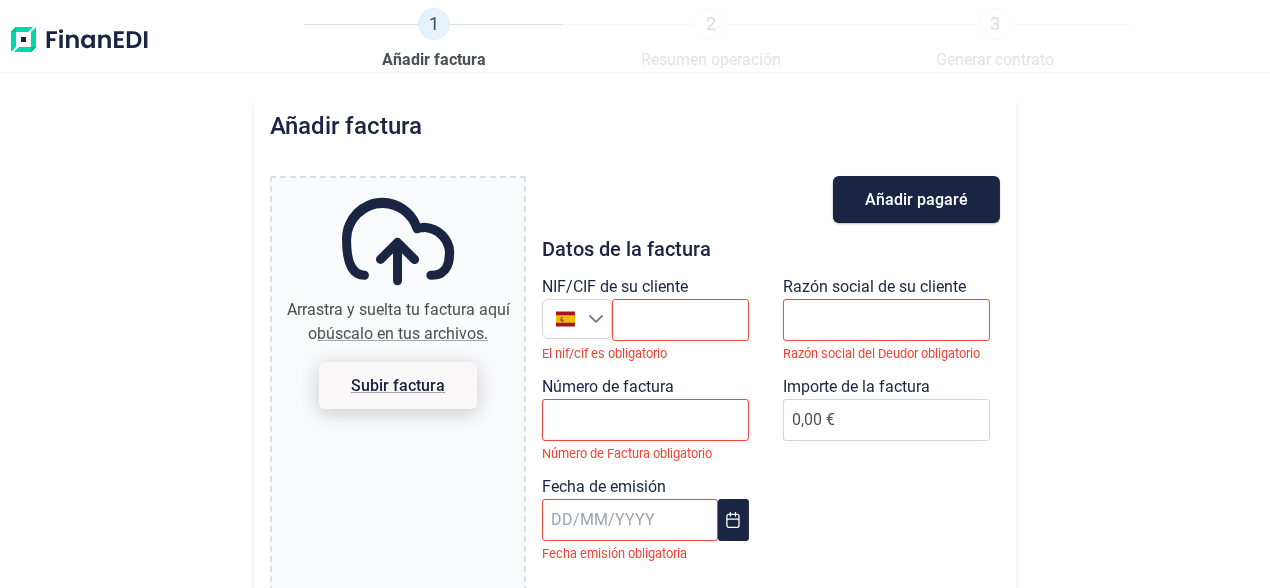 click on "Subir factura" at bounding box center [398, 385] 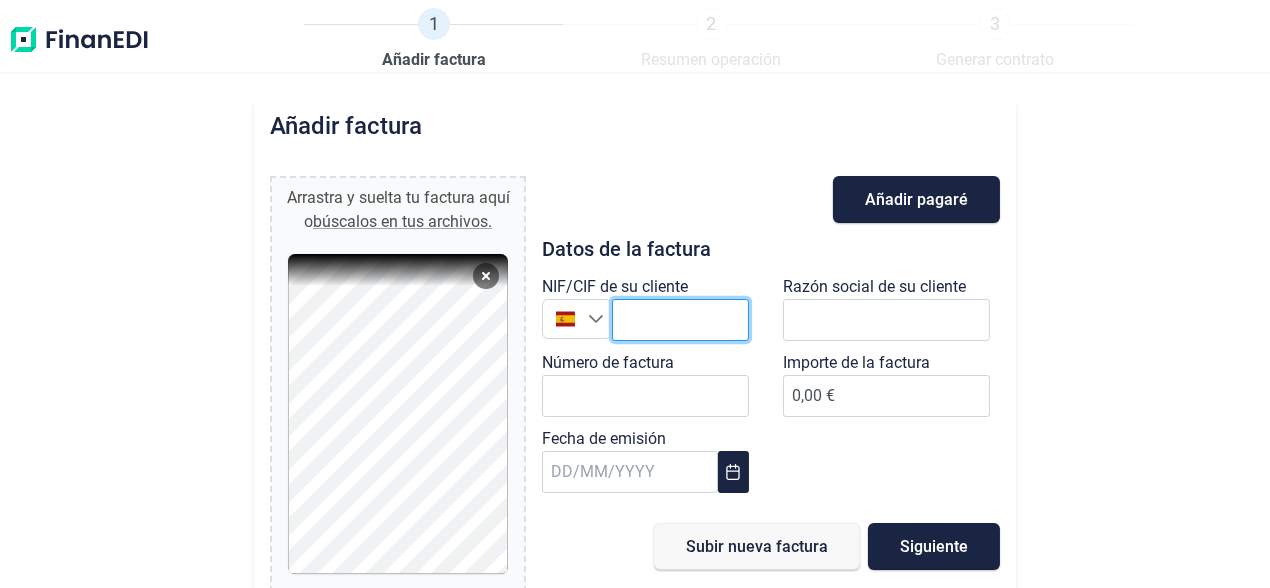 click at bounding box center [680, 320] 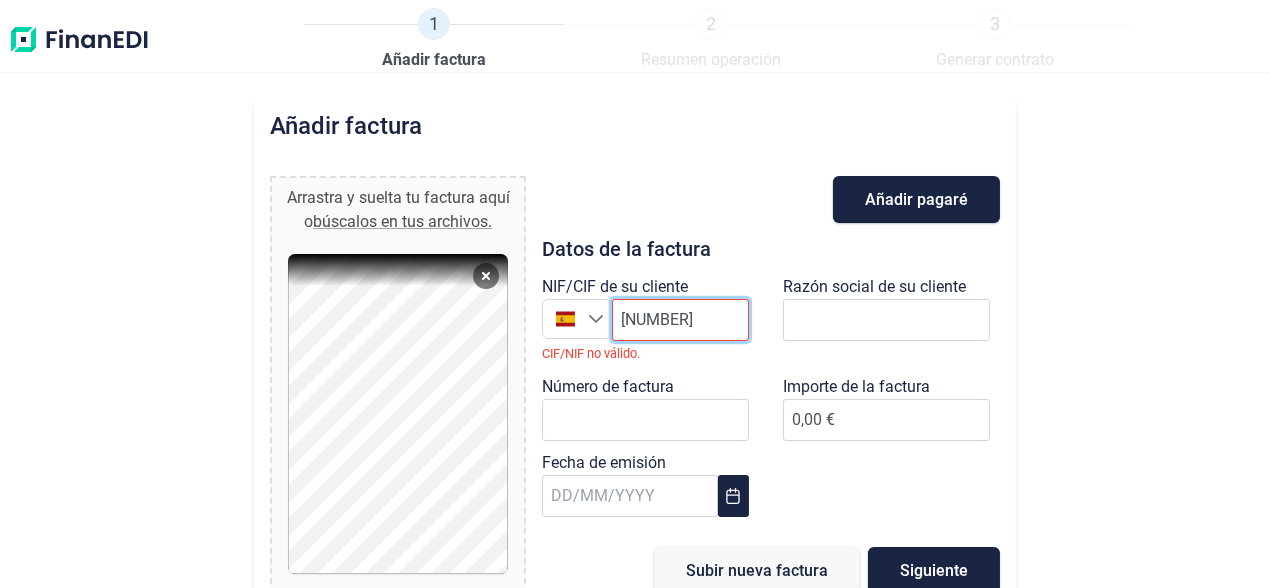 click on "[NUMBER]" at bounding box center (680, 320) 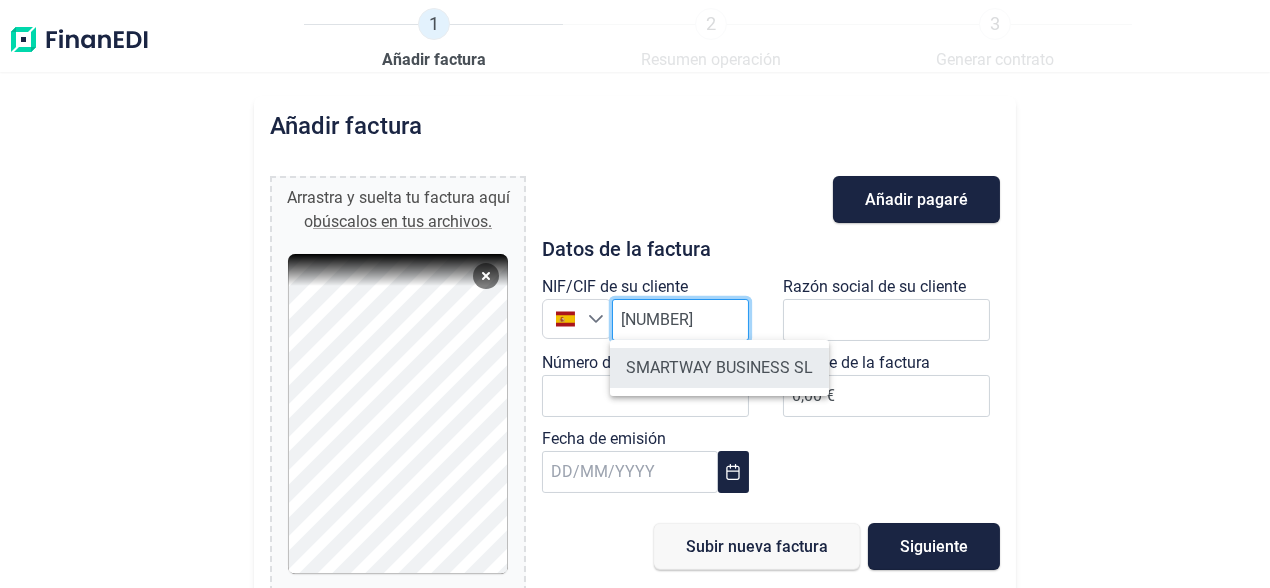 type on "[NUMBER]" 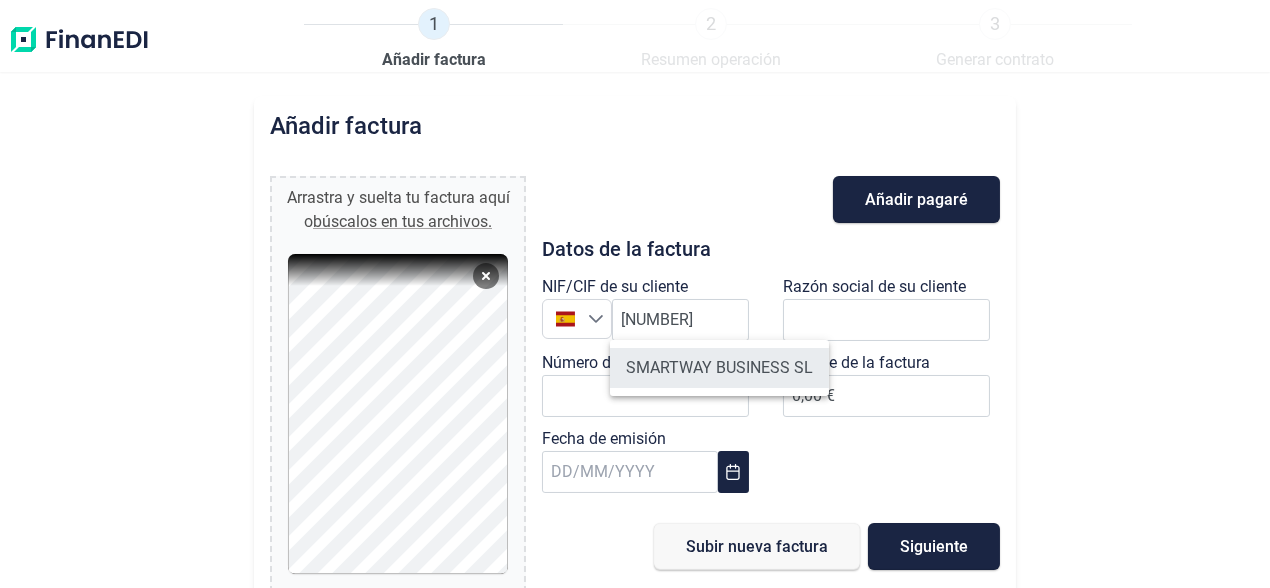 click on "SMARTWAY BUSINESS SL" at bounding box center [719, 368] 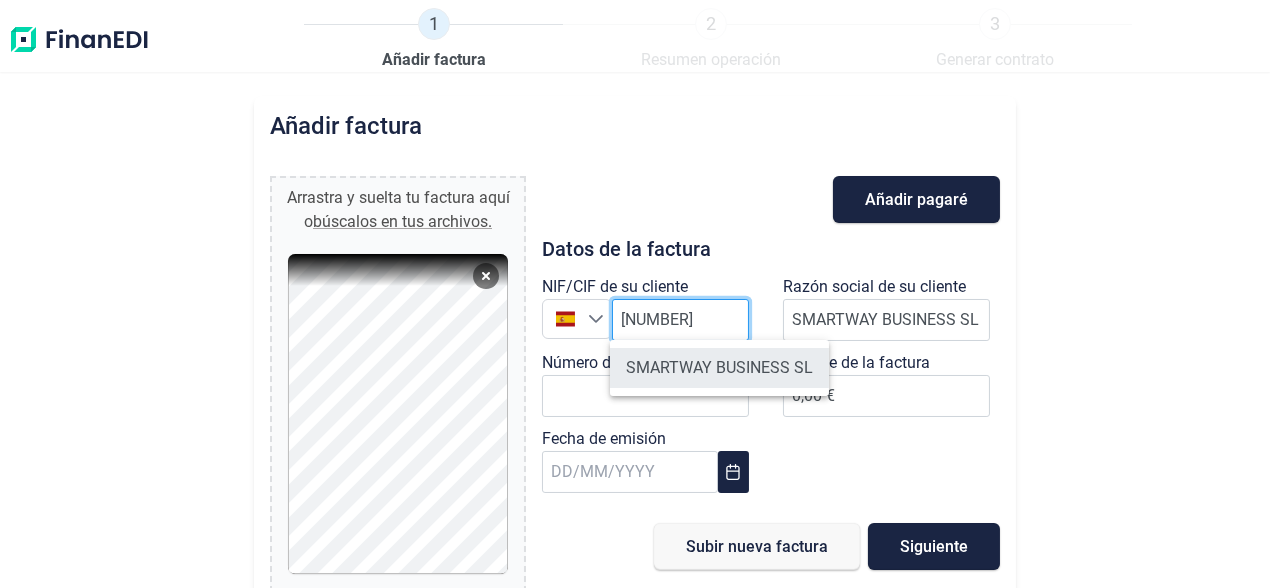 scroll, scrollTop: 0, scrollLeft: 0, axis: both 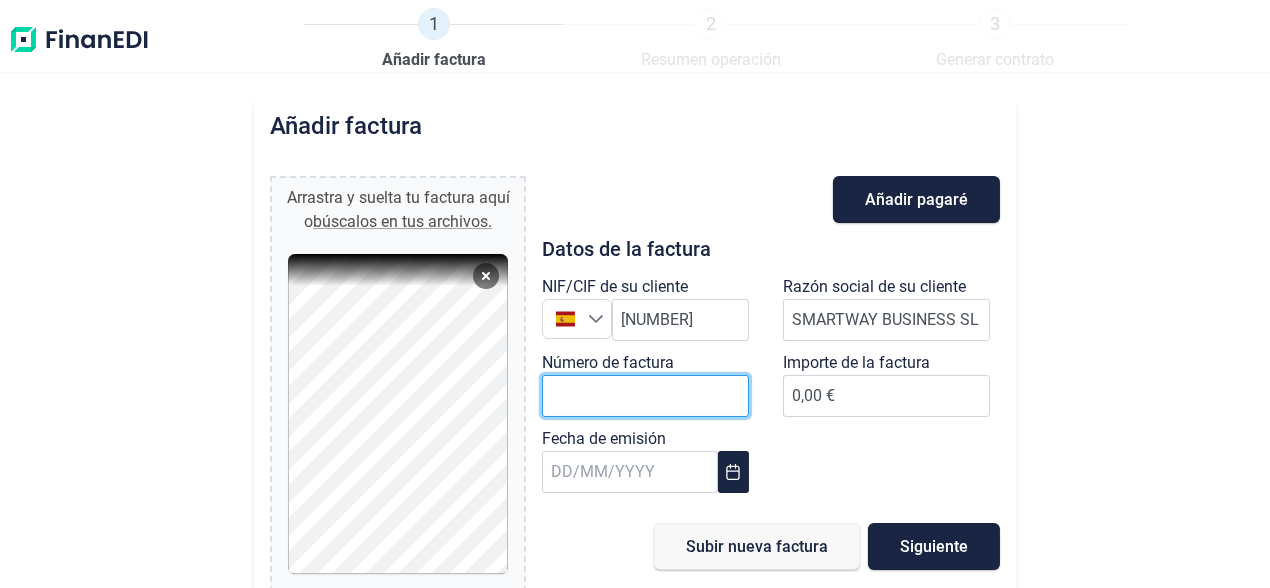 click on "Número de factura" at bounding box center (645, 396) 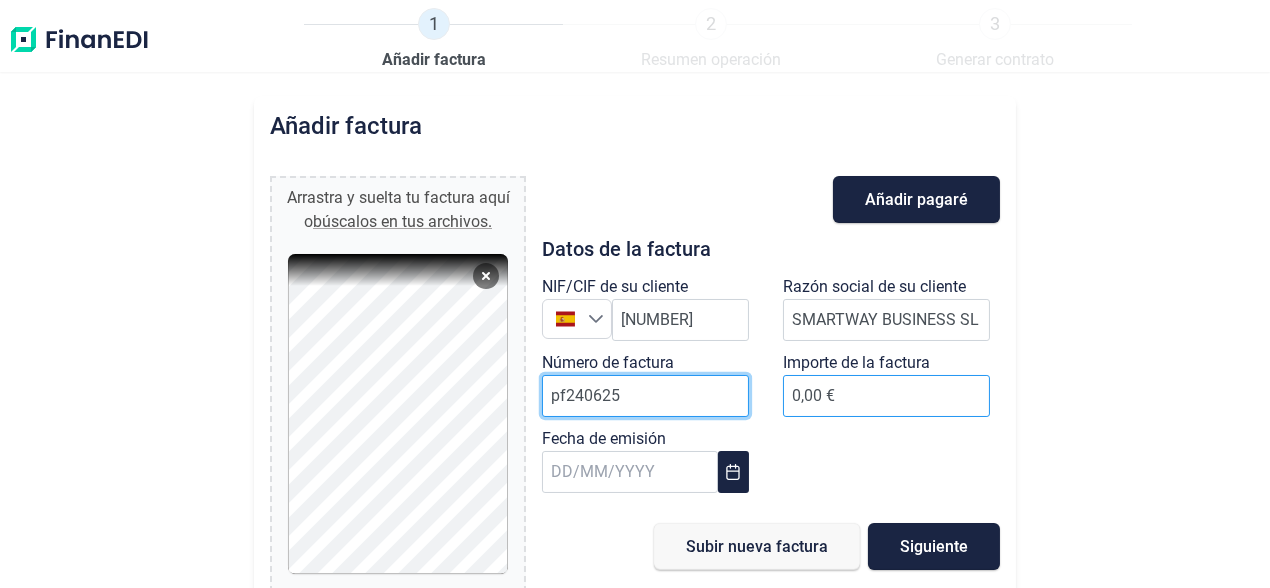 type on "pf240625" 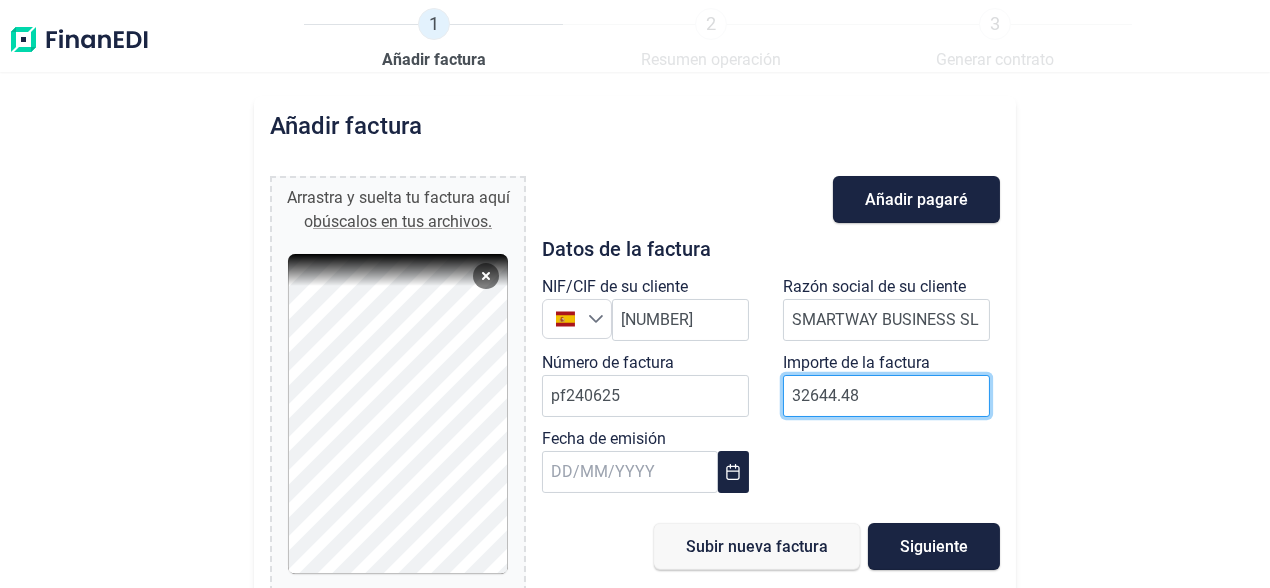 type on "32644.48" 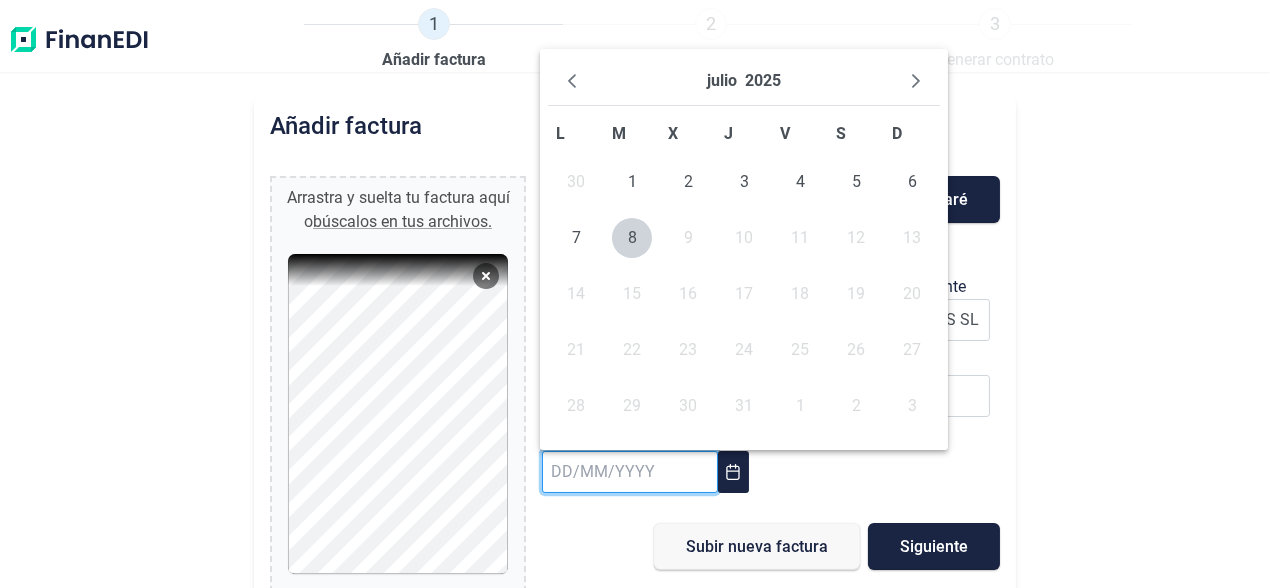 click at bounding box center (630, 472) 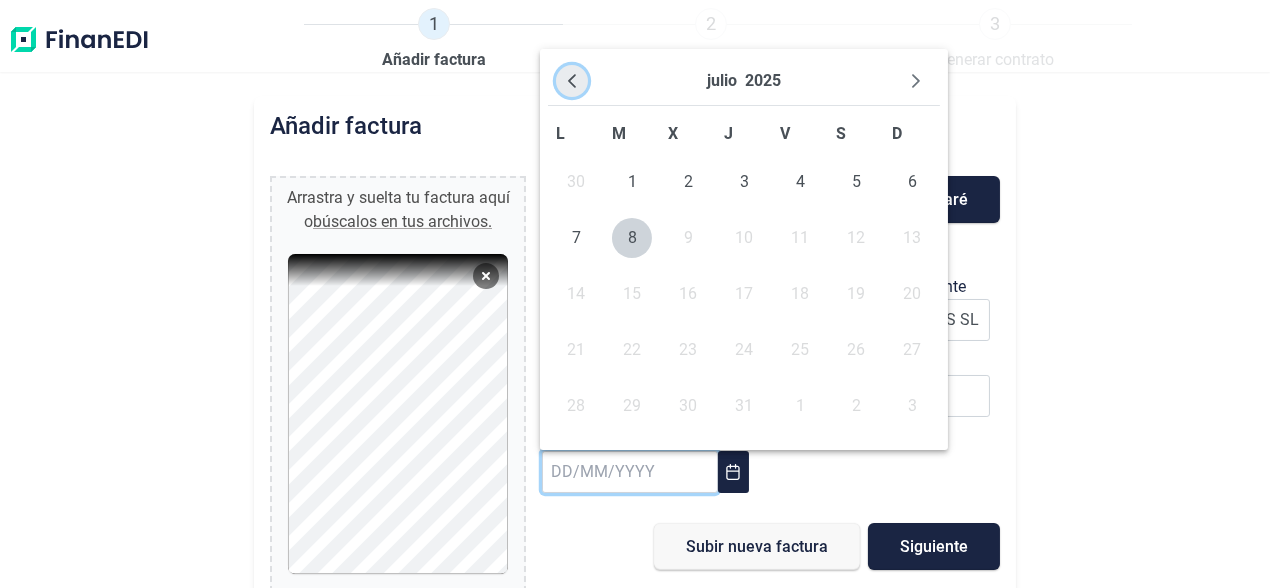 click at bounding box center (572, 81) 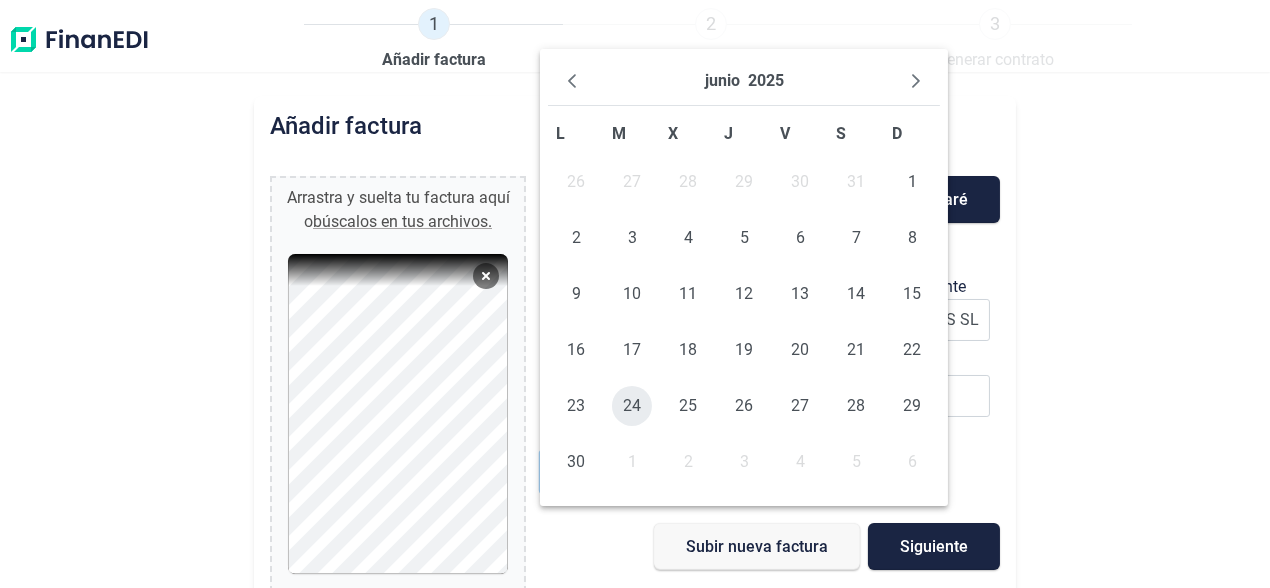 click on "24" at bounding box center [632, 406] 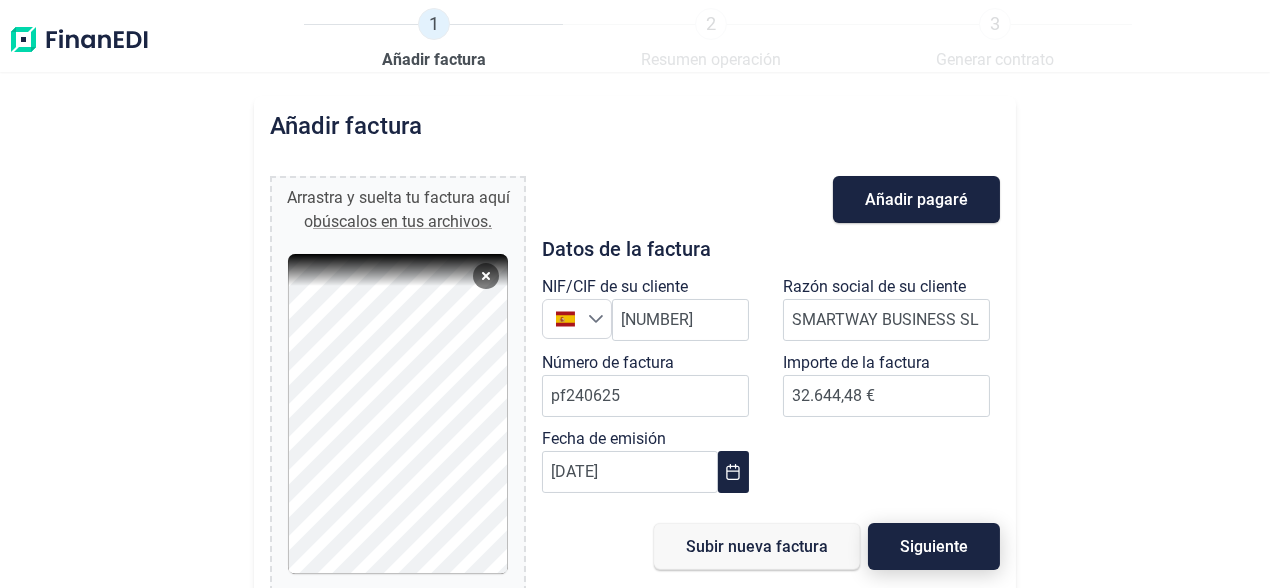 click on "Siguiente" at bounding box center [934, 546] 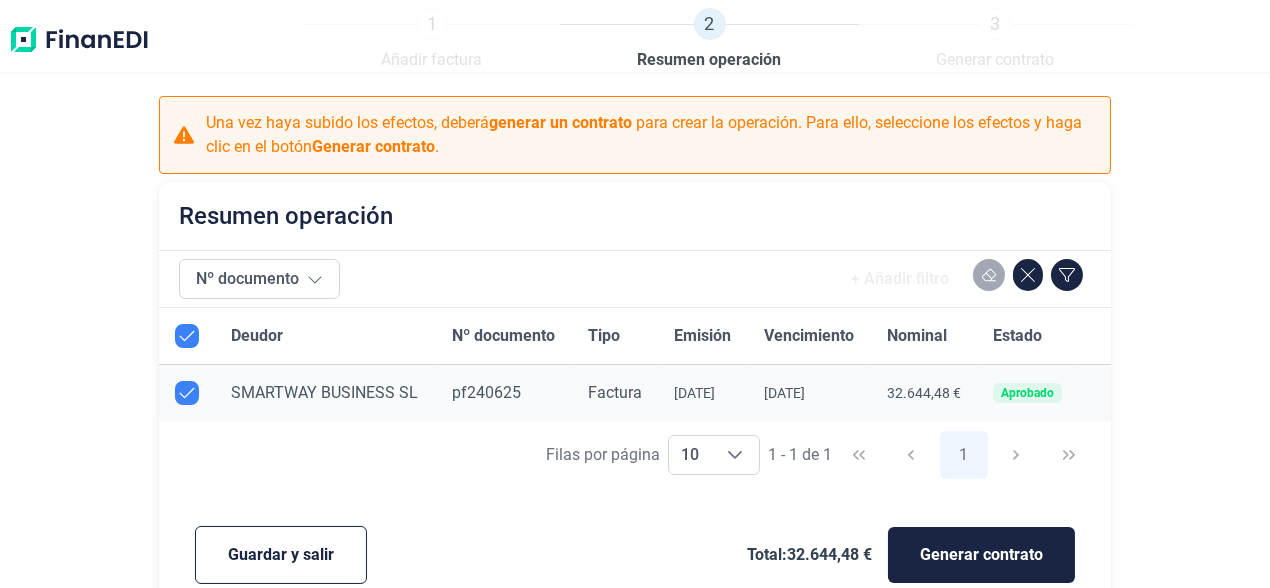 scroll, scrollTop: 36, scrollLeft: 0, axis: vertical 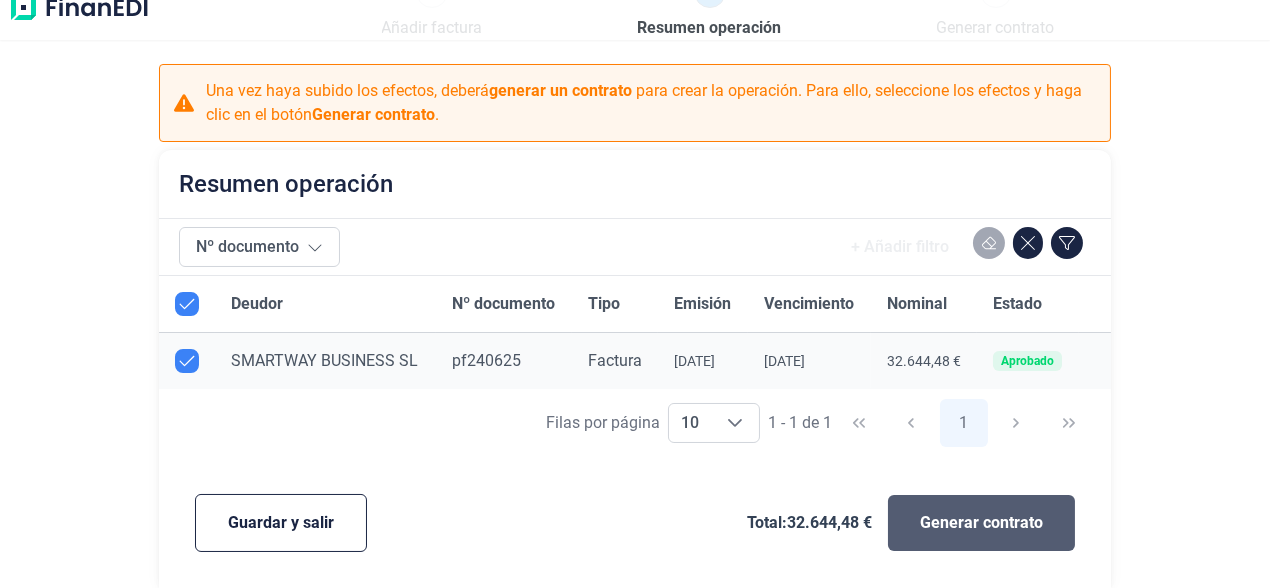 click on "Generar contrato" at bounding box center [981, 523] 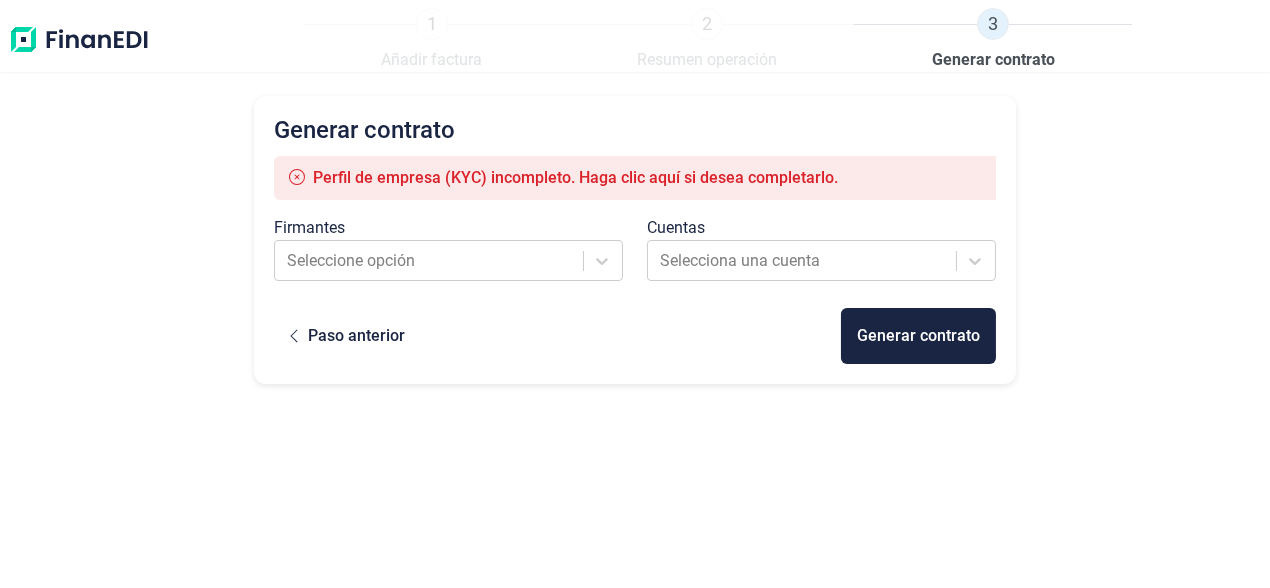 scroll, scrollTop: 0, scrollLeft: 0, axis: both 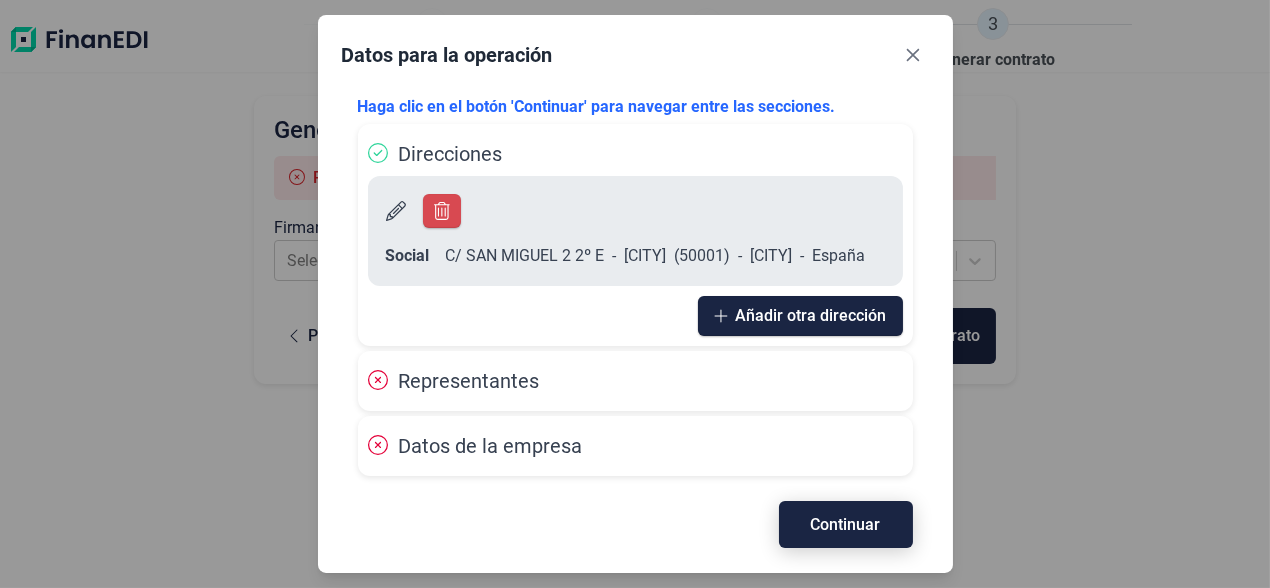click on "Continuar" at bounding box center [846, 524] 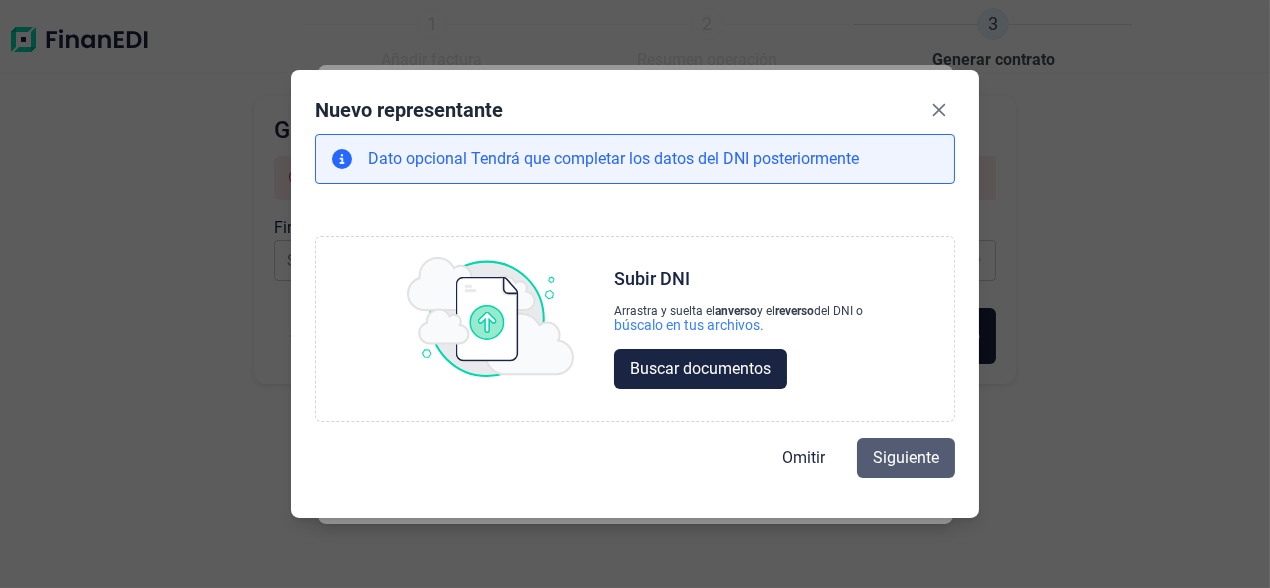 click on "Siguiente" at bounding box center (906, 458) 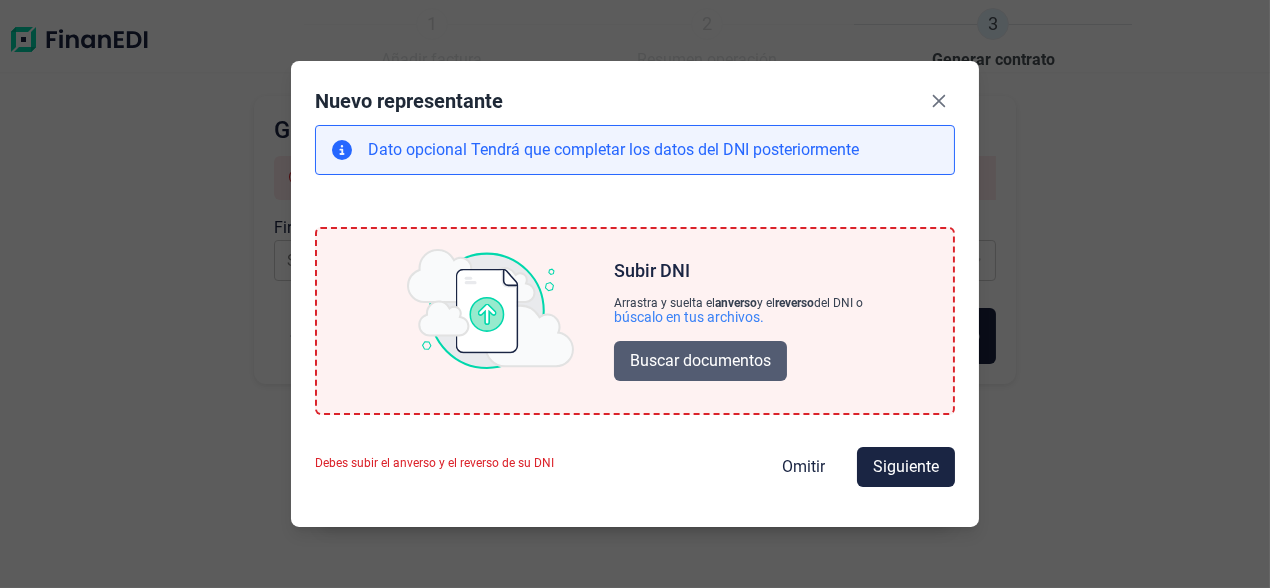 click on "Buscar documentos" at bounding box center [700, 361] 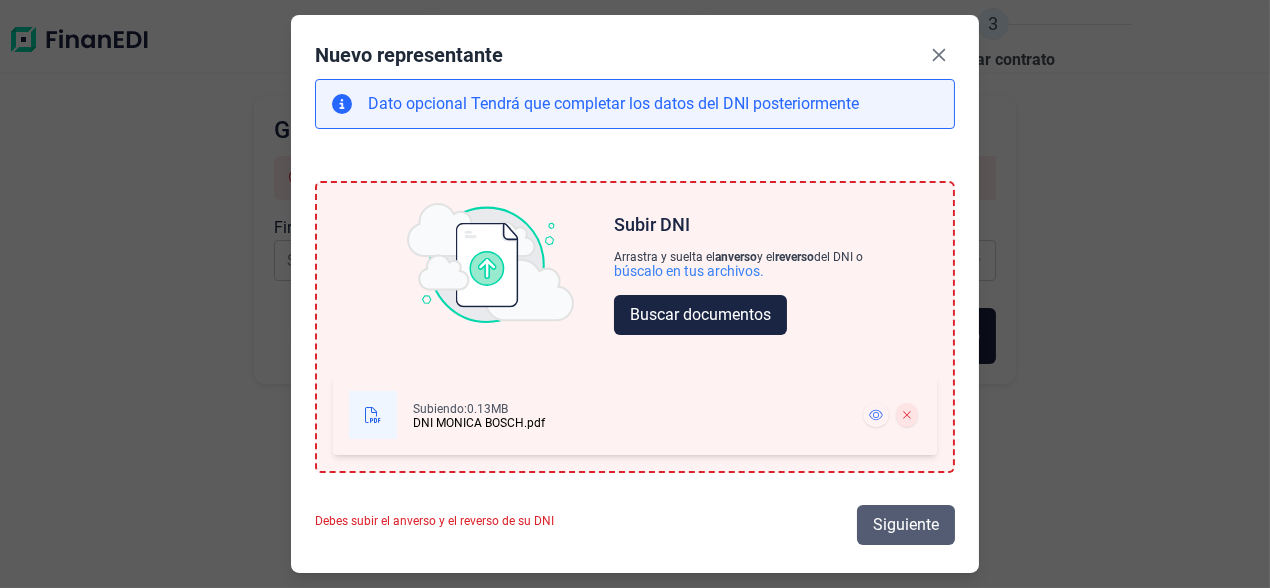 click on "Siguiente" at bounding box center (906, 525) 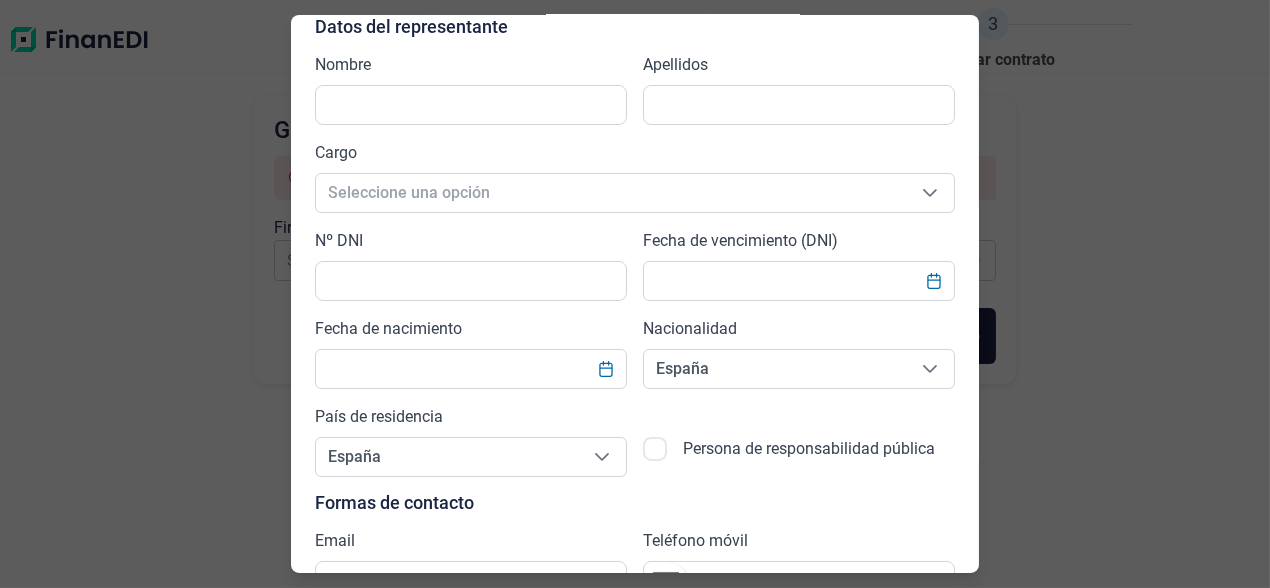 scroll, scrollTop: 0, scrollLeft: 0, axis: both 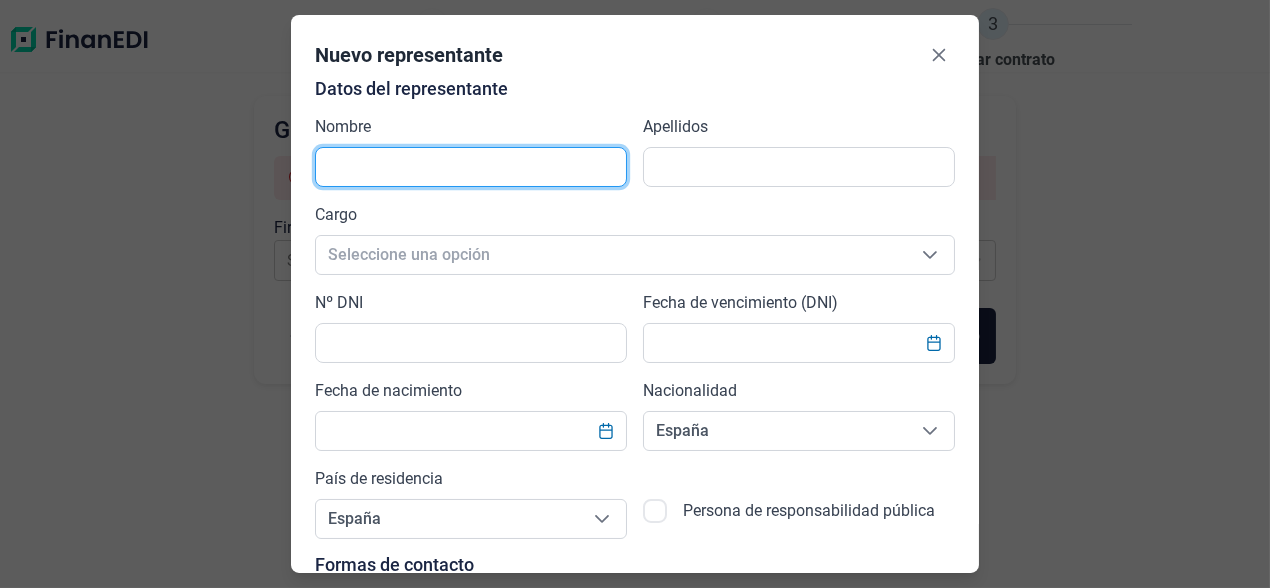 click at bounding box center [471, 167] 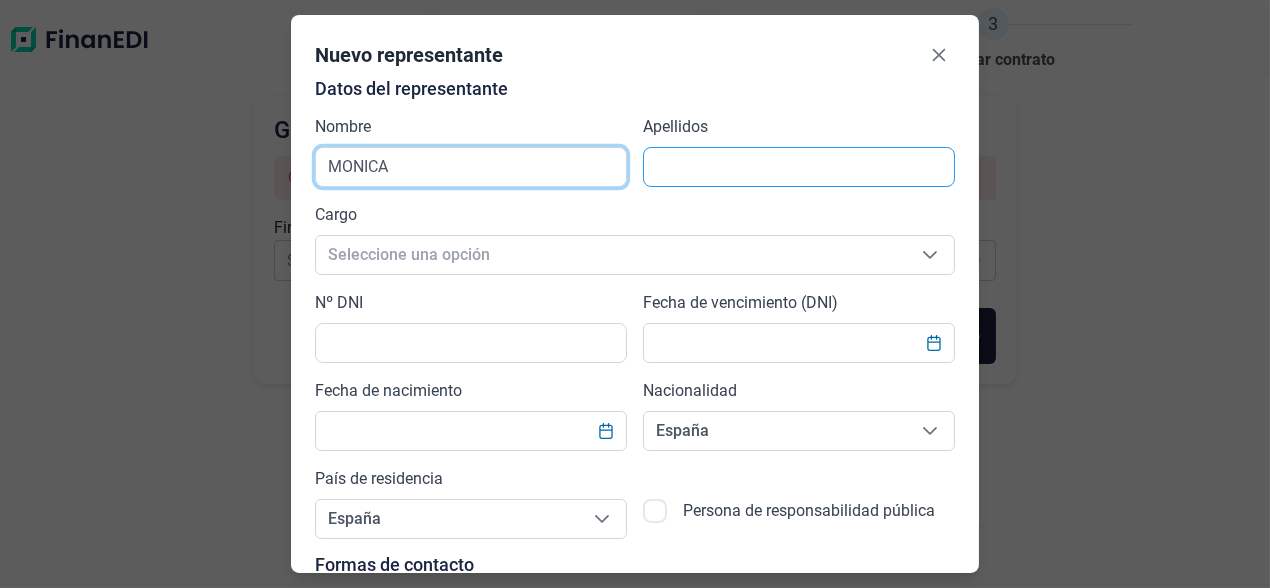 type on "MONICA" 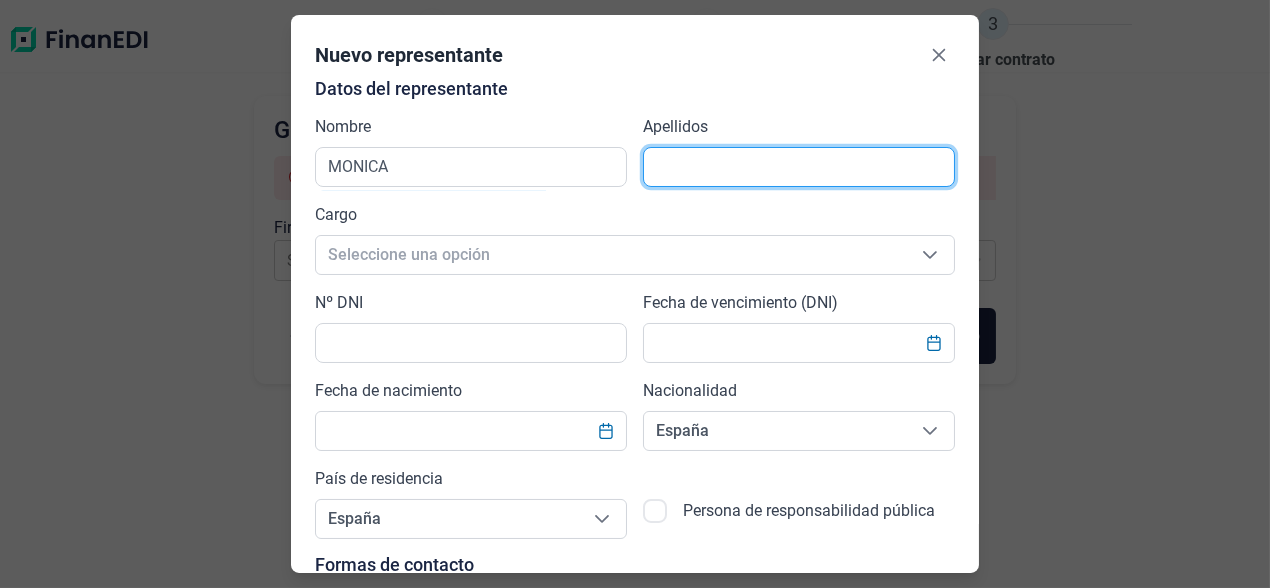 click at bounding box center (799, 167) 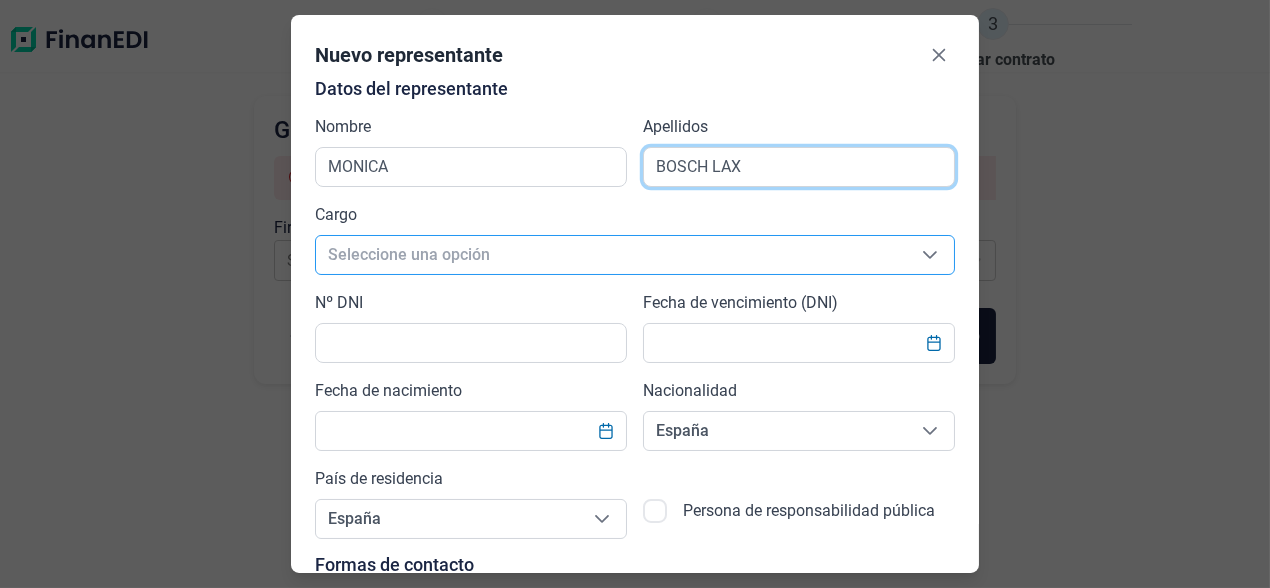 type on "BOSCH LAX" 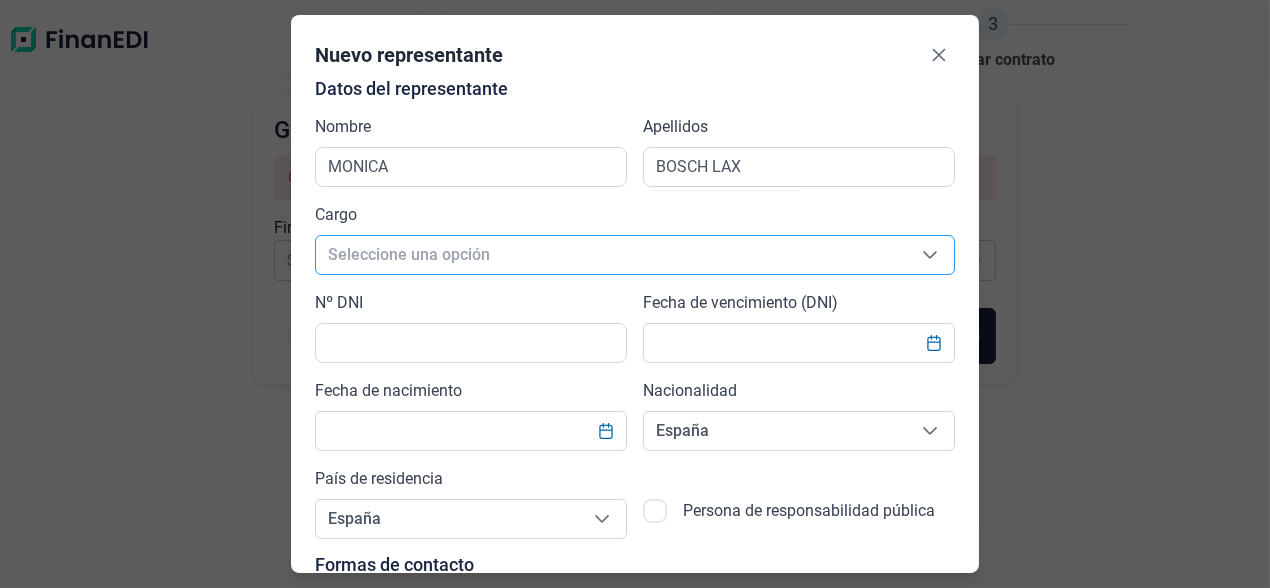 click on "Seleccione una opción" at bounding box center (611, 255) 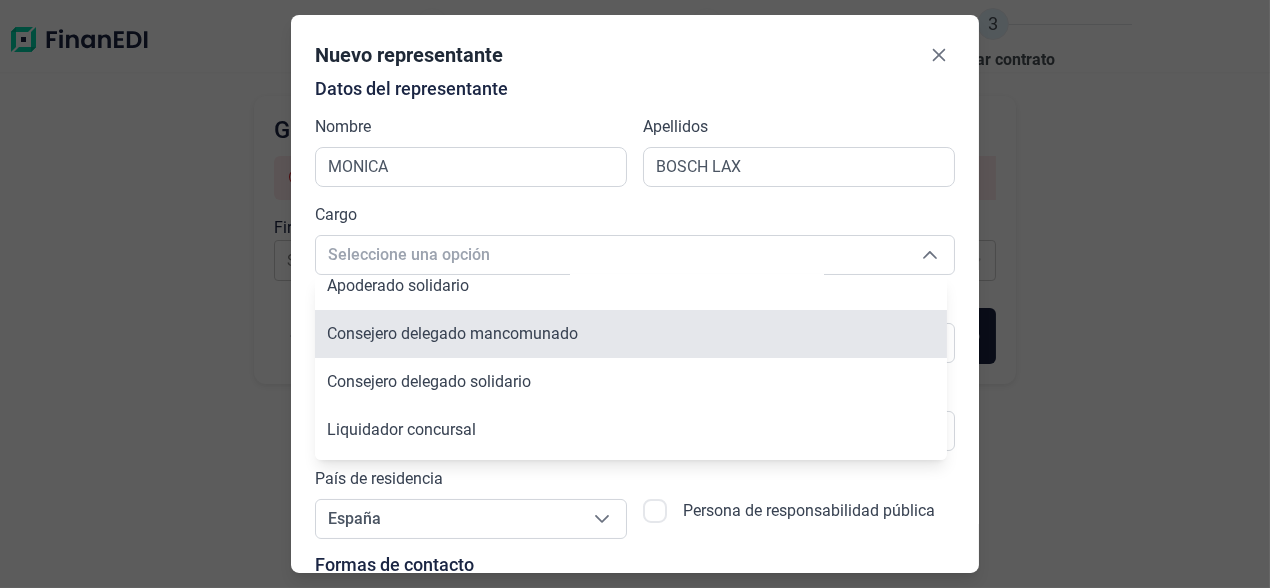 scroll, scrollTop: 294, scrollLeft: 0, axis: vertical 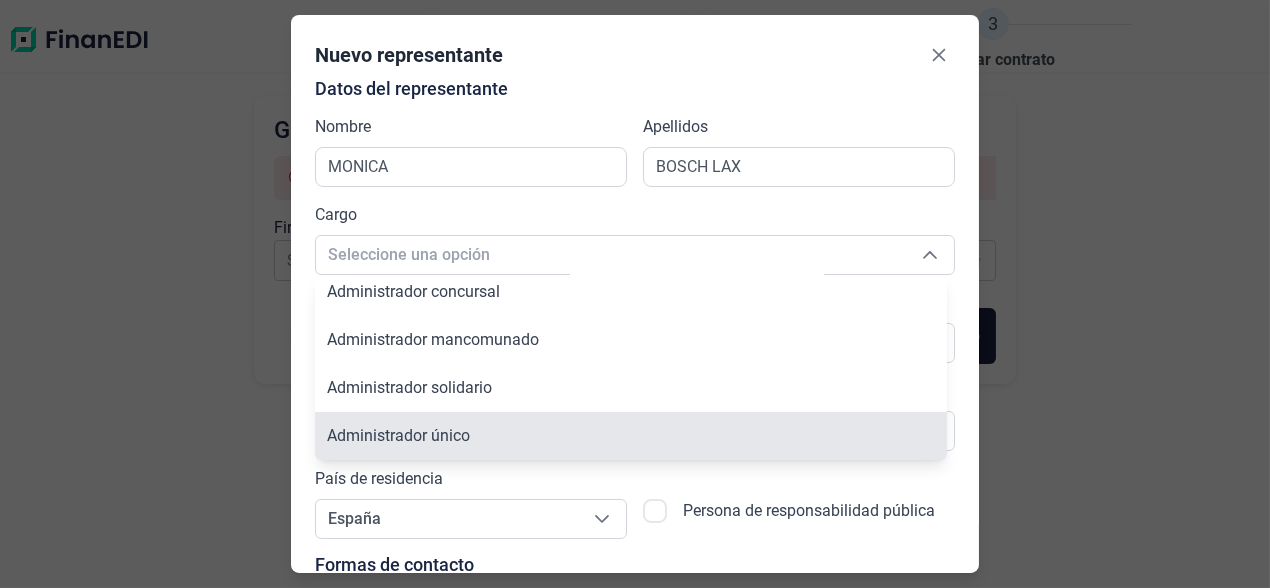 click on "Administrador único" at bounding box center [398, 435] 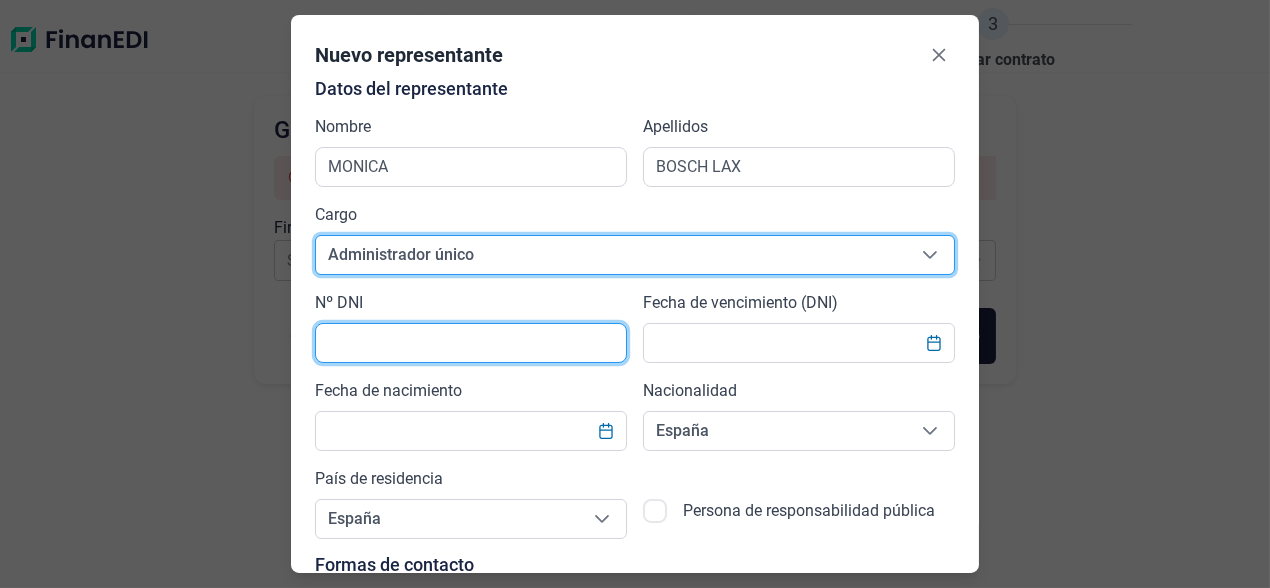 click at bounding box center (471, 343) 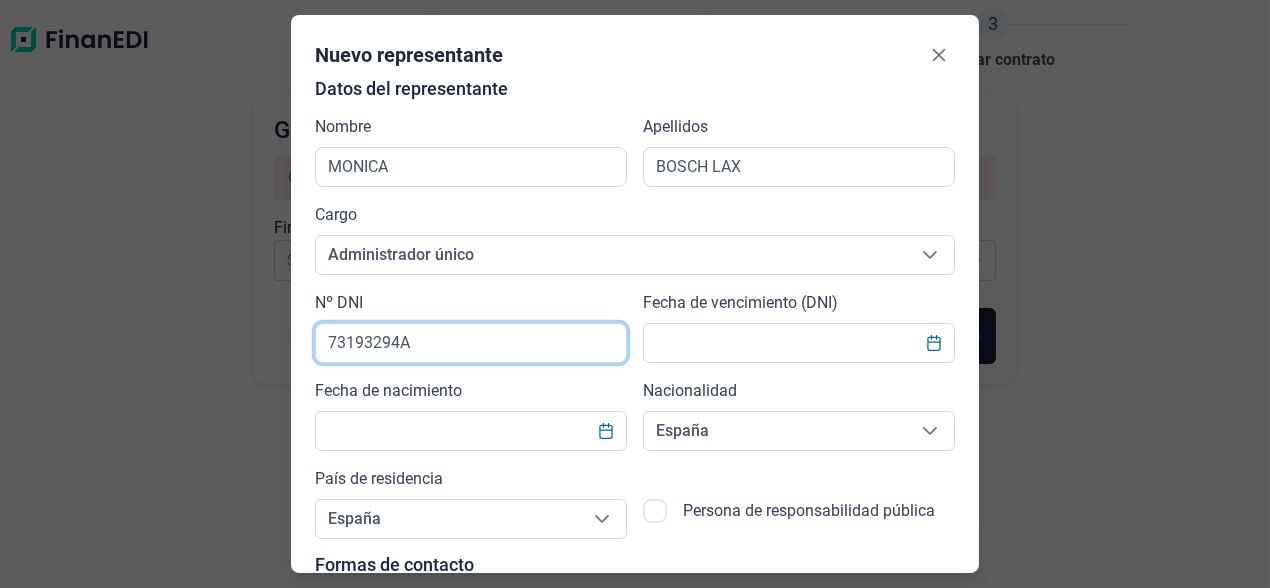 type on "73193294A" 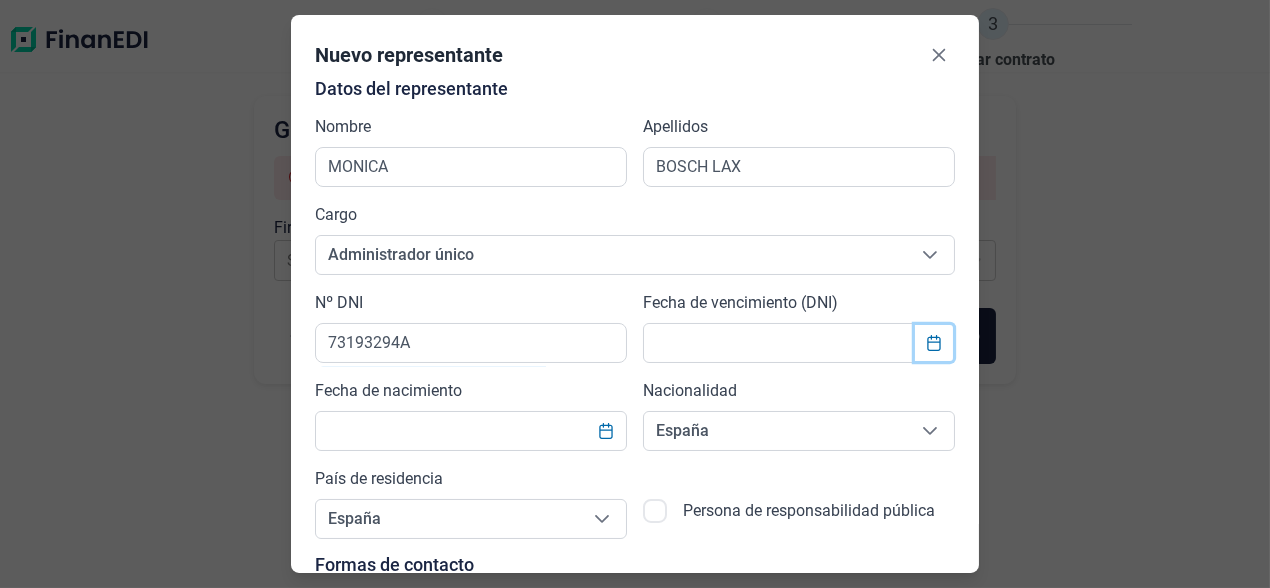 click at bounding box center [933, 343] 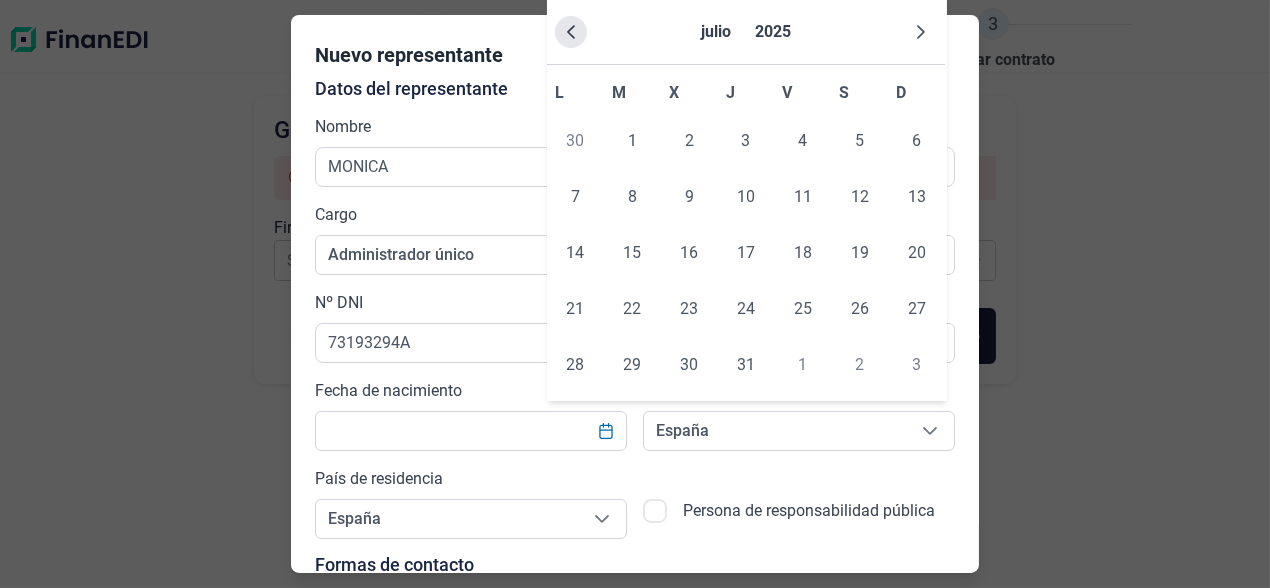 click at bounding box center [571, 32] 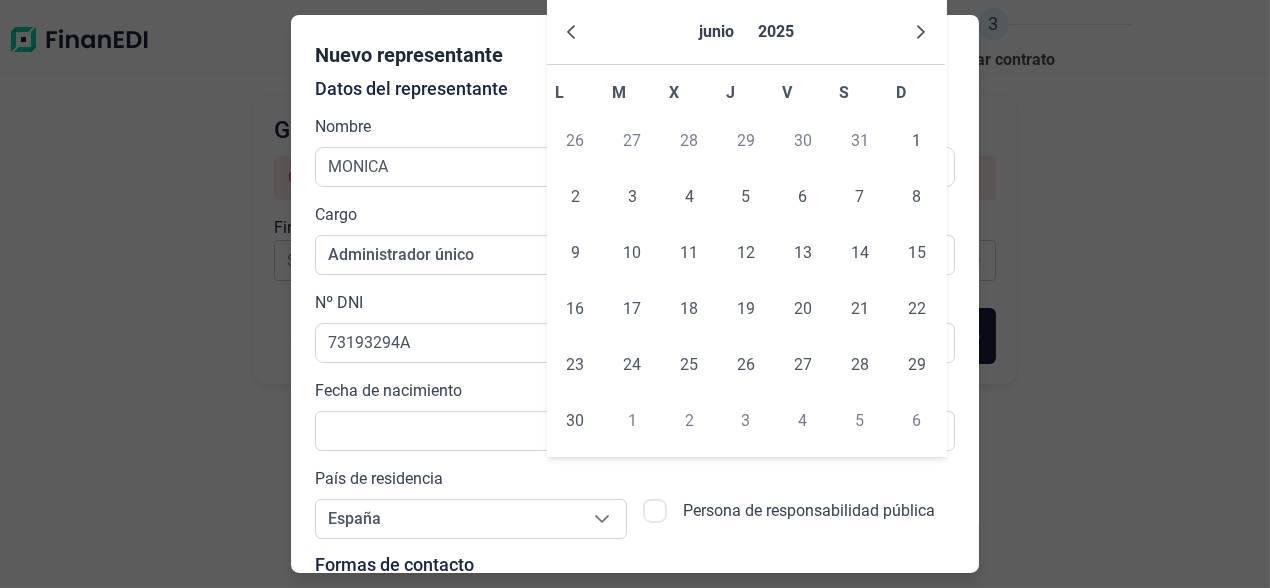 click on "Nuevo representante Datos del representante Nombre [NAME] Apellidos BOSCH LAX Cargo Administrador único Administrador único Administrador único Nº DNI [NUMBER] Fecha de vencimiento (DNI)   Fecha de nacimiento   Nacionalidad España España España País de residencia España España España Persona de responsabilidad pública Formas de contacto Email Teléfono móvil Internacional Afganistán Albania Alemania Andorra Angola Anguila Antigua y Barbuda Arabia Saudita Argelia Argentina Armenia Aruba Australia Austria Azerbaiyán Bahamas Bangladés Barbados Baréin Bélgica Belice Benín Bermudas Bielorrusia Bolivia Bosnia y Herzegovina Botsuana Brasil Brunéi Bulgaria Burkina Faso Burundi Bután Cabo Verde Camboya Camerún Canadá Caribe Neerlandés Chad Chile China Chipre Colombia Comoras Congo Congo Corea del Norte Corea del Sur Costa de Marfil Costa Rica Croacia Cuba Curazao Dinamarca Dominica Ecuador Egipto El Salvador Emiratos Árabes Unidos Eritrea Eslovaquia Eslovenia España Estados Unidos Estonia" at bounding box center [635, 294] 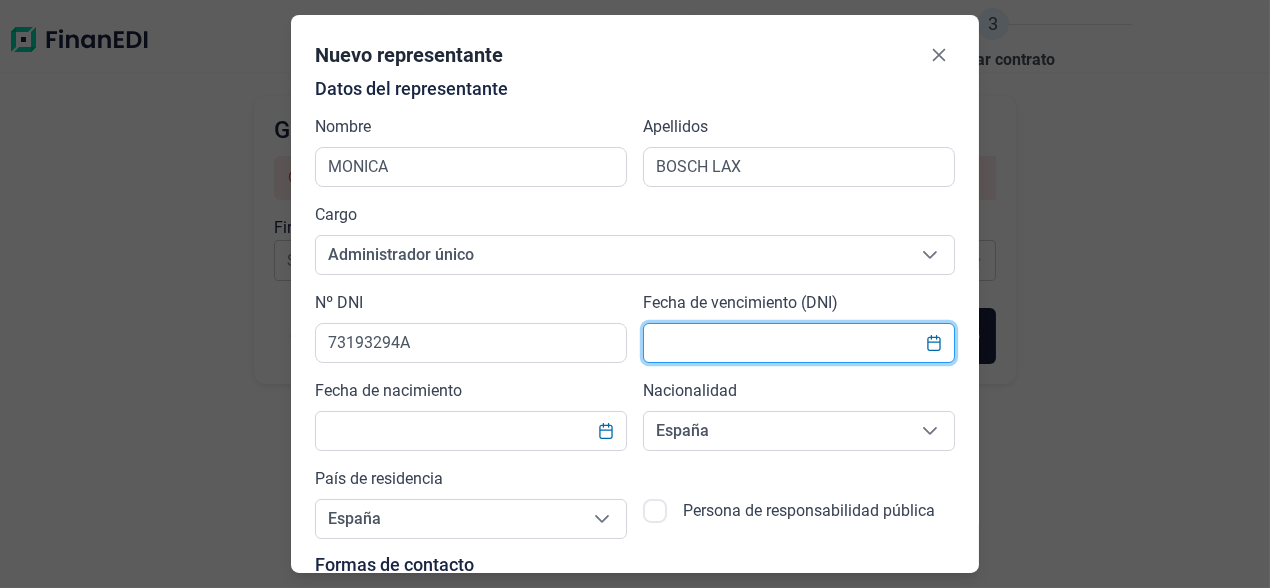 click at bounding box center [799, 343] 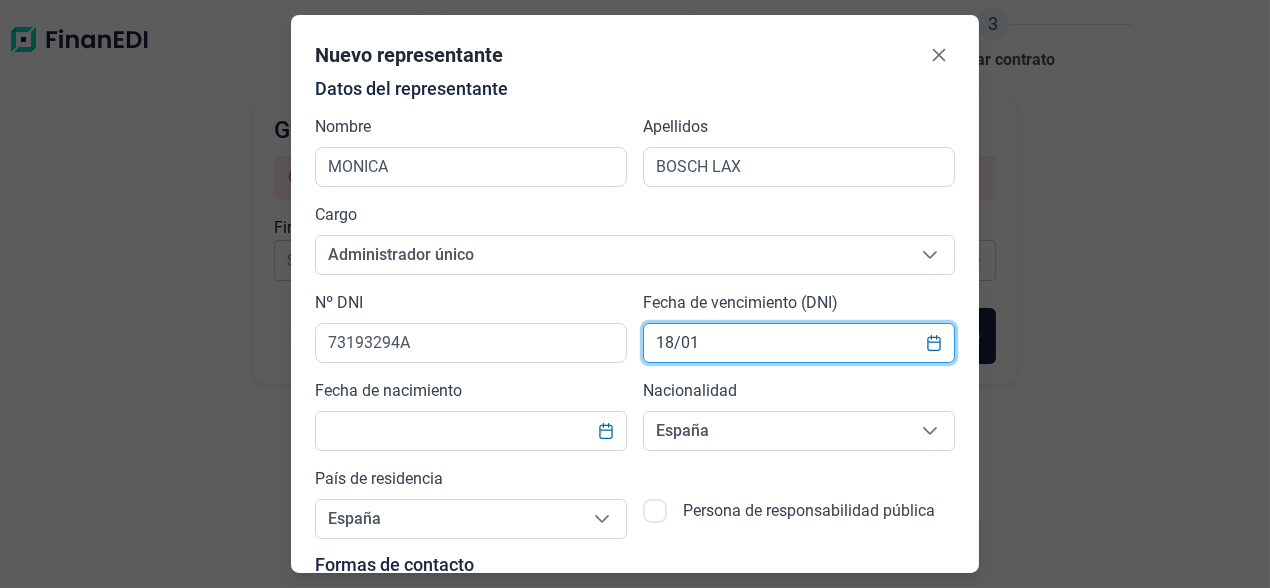 type on "[DATE]" 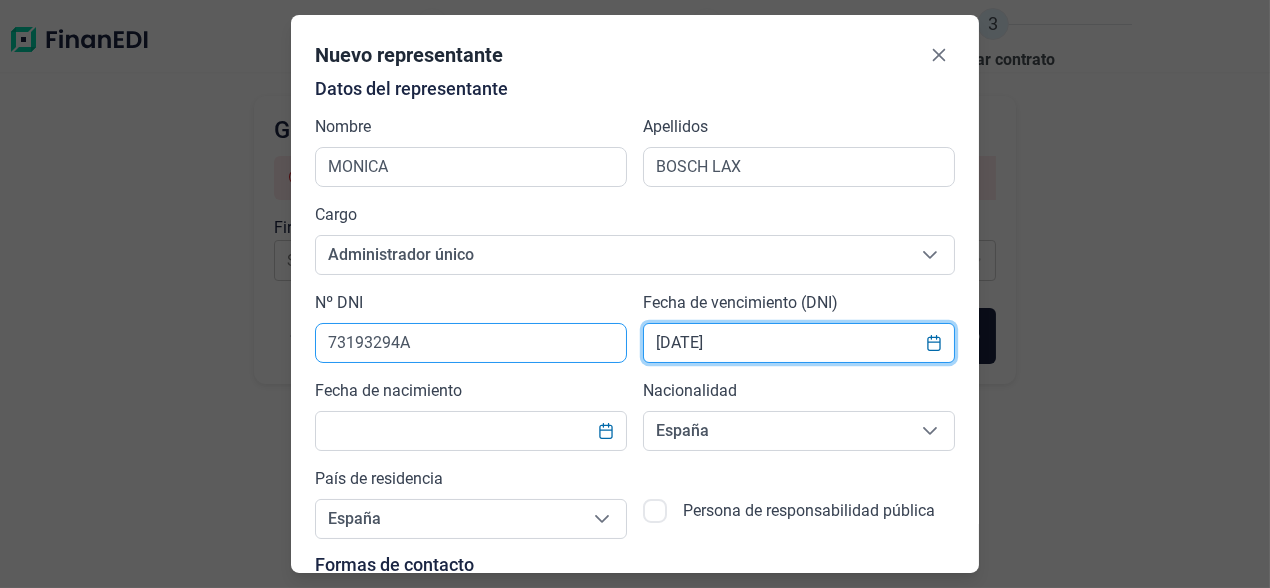 drag, startPoint x: 758, startPoint y: 338, endPoint x: 609, endPoint y: 344, distance: 149.12076 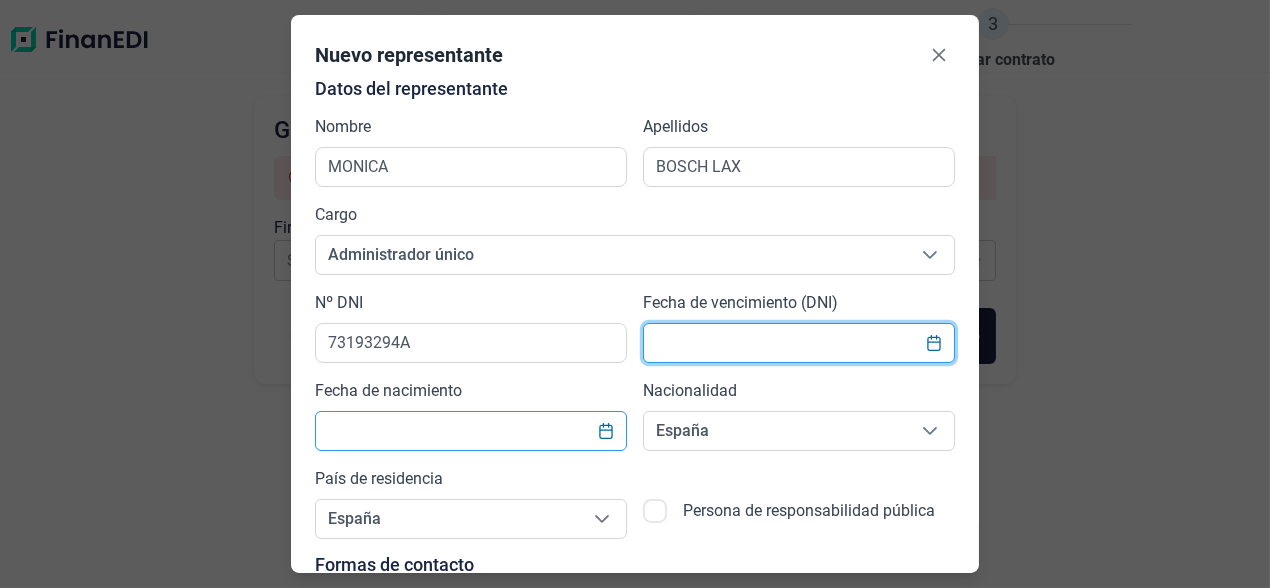 type 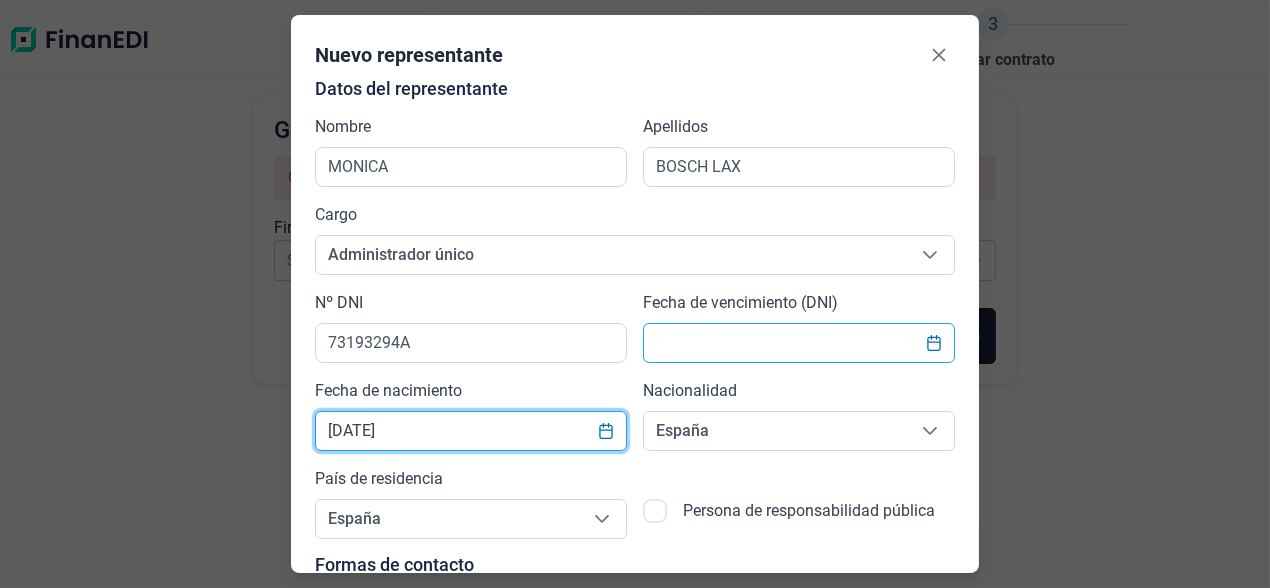 type on "[DATE]" 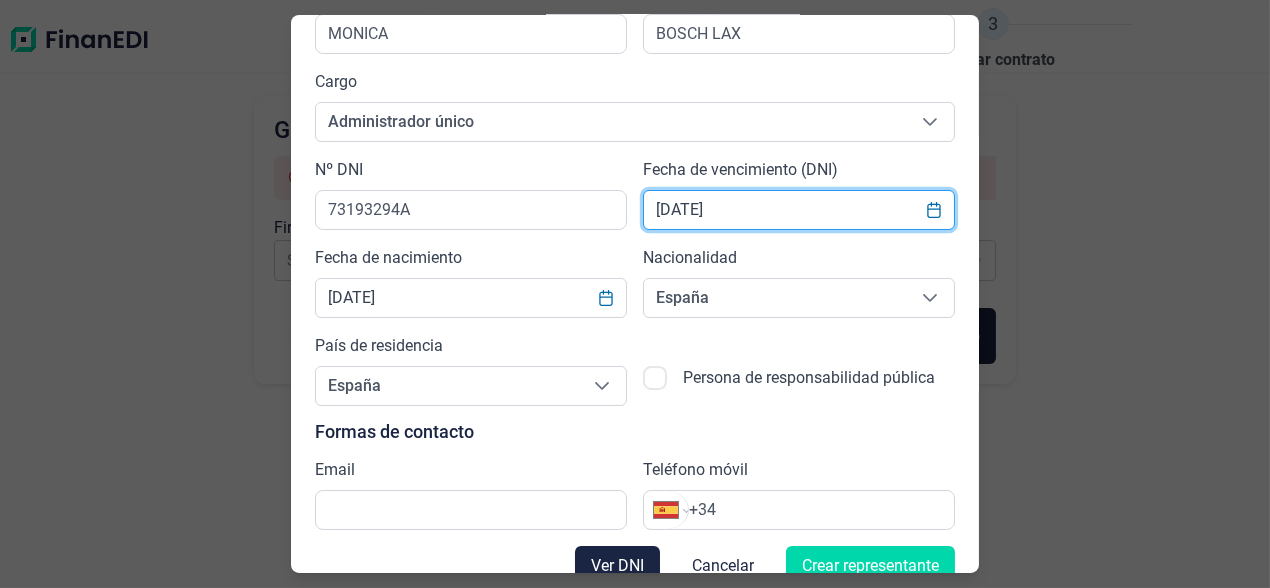scroll, scrollTop: 160, scrollLeft: 0, axis: vertical 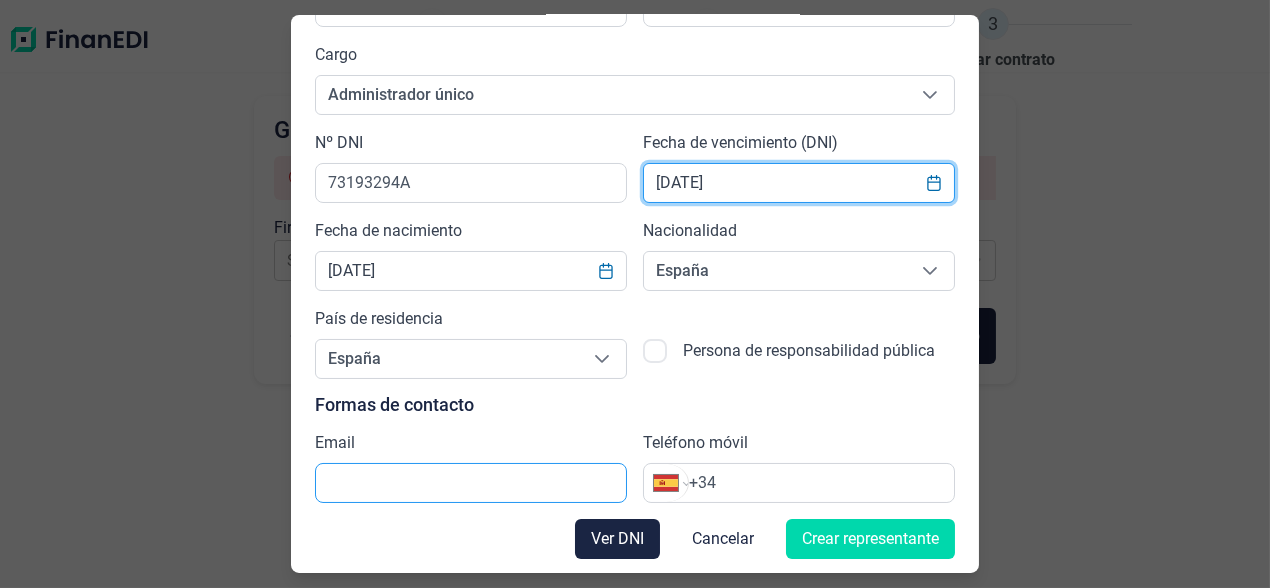 type on "[DATE]" 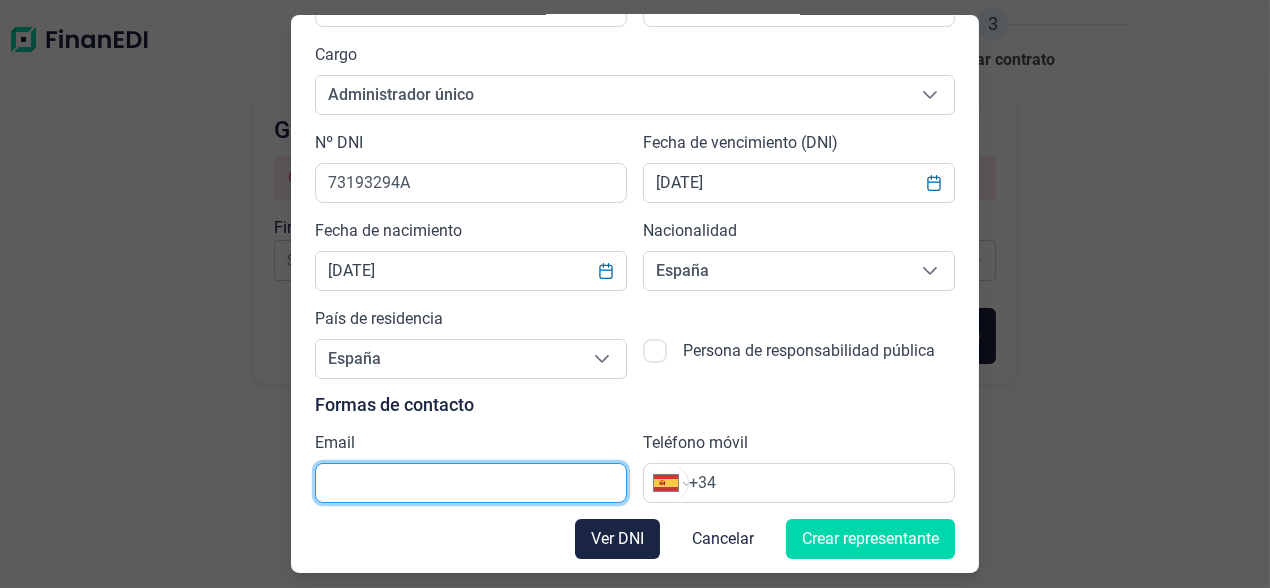 click at bounding box center [471, 483] 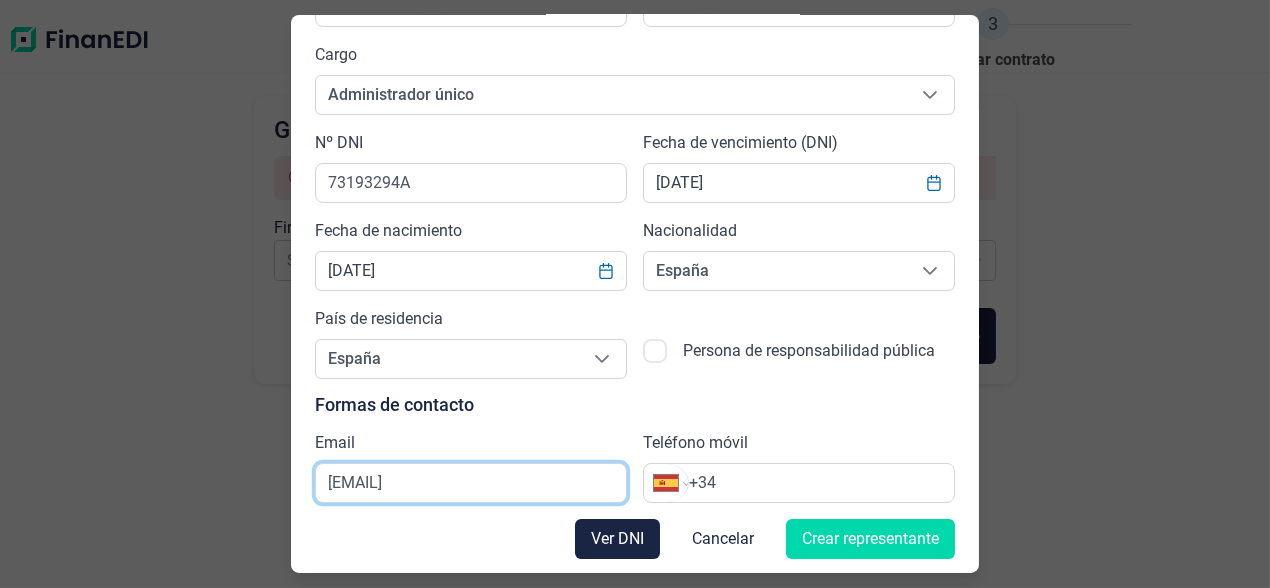 type on "[EMAIL]" 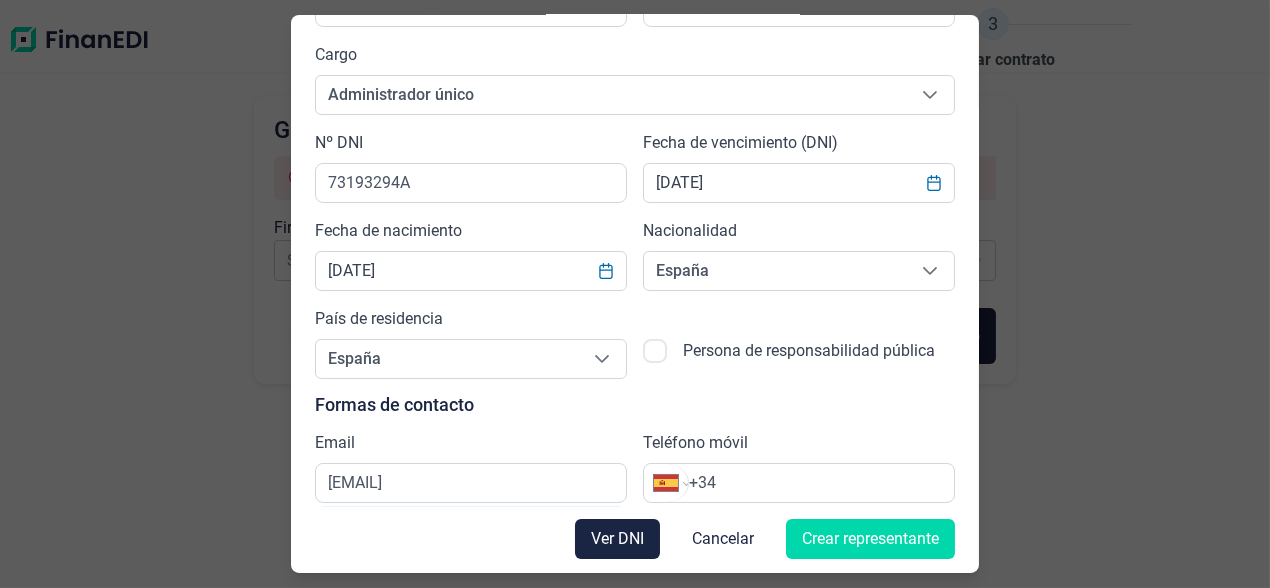 click on "+34" at bounding box center (821, 483) 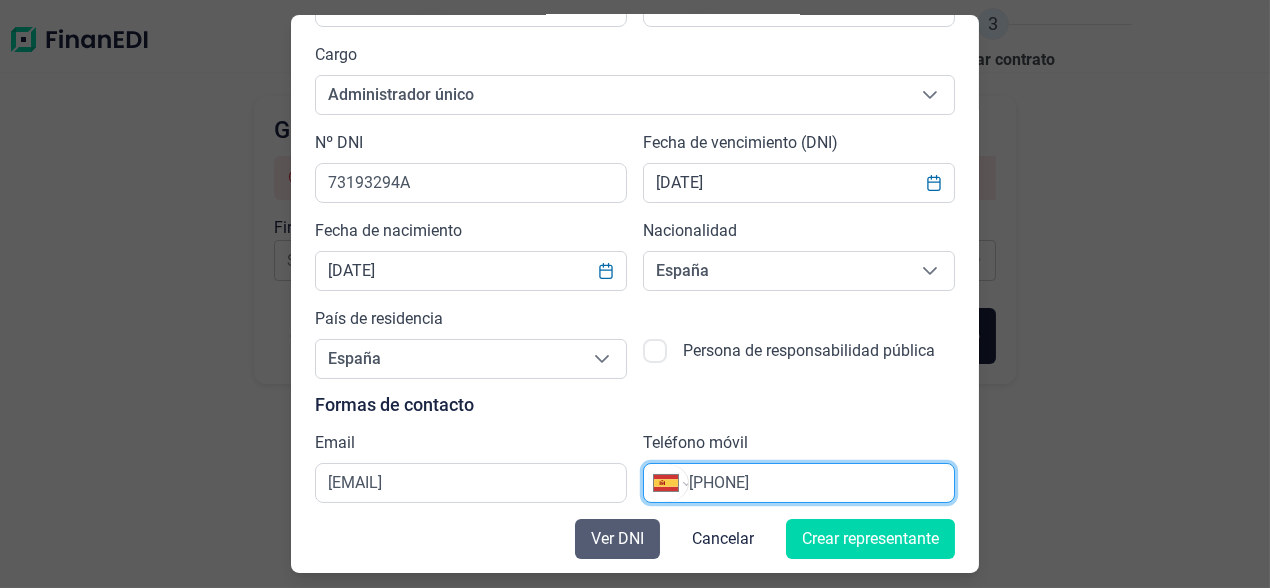 type on "[PHONE]" 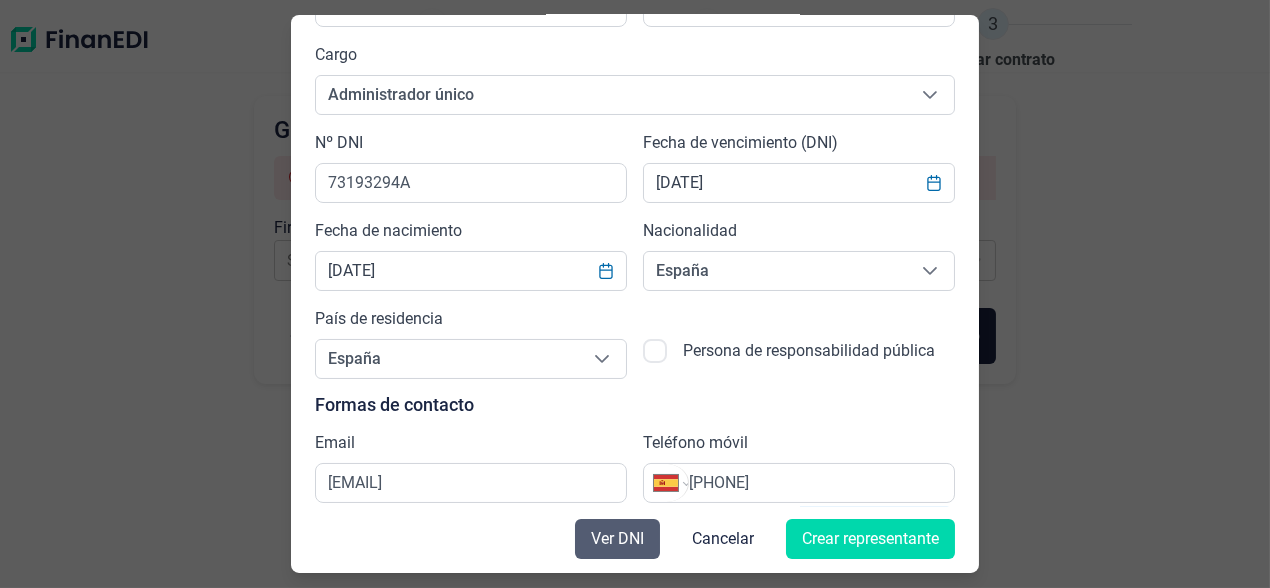 click on "Ver DNI" at bounding box center (617, 539) 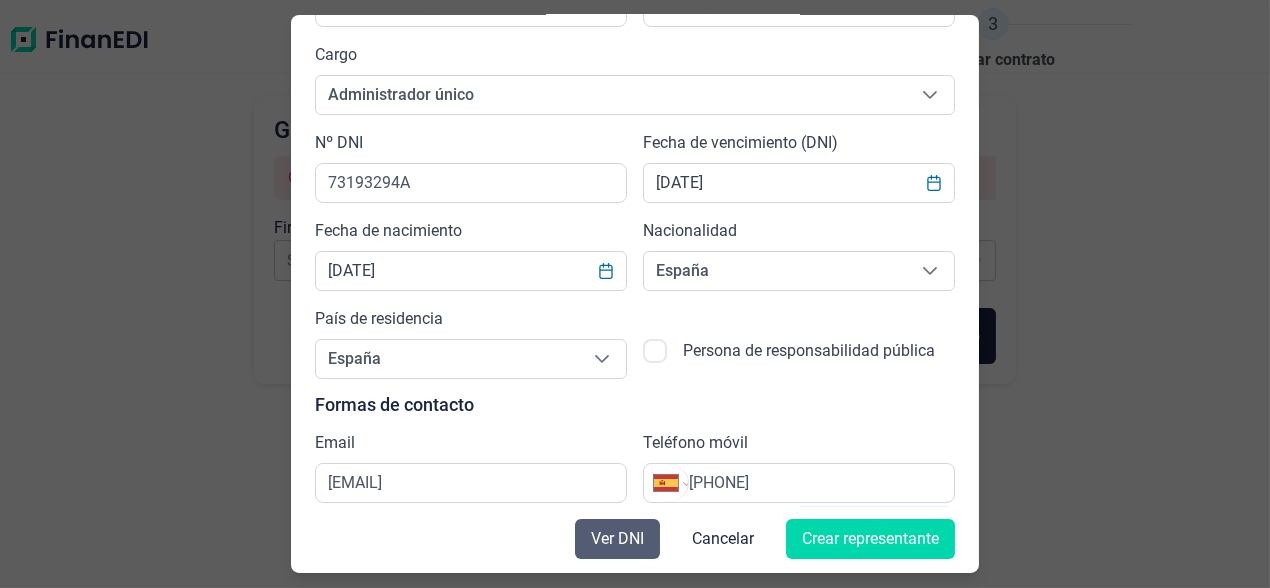 scroll, scrollTop: 0, scrollLeft: 0, axis: both 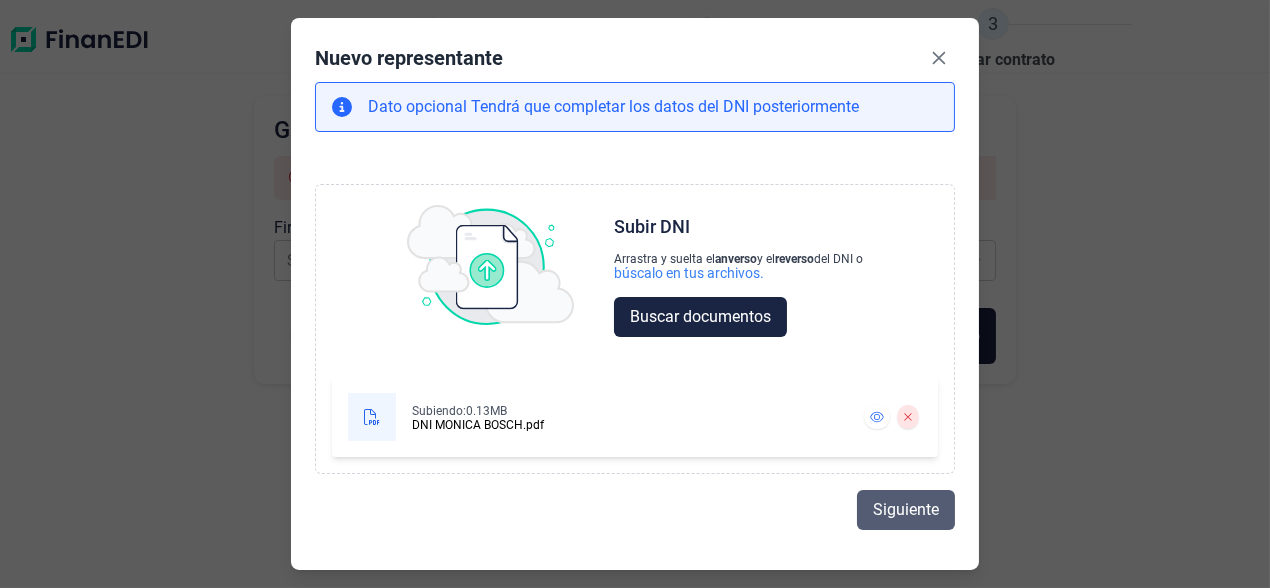click on "Siguiente" at bounding box center (906, 510) 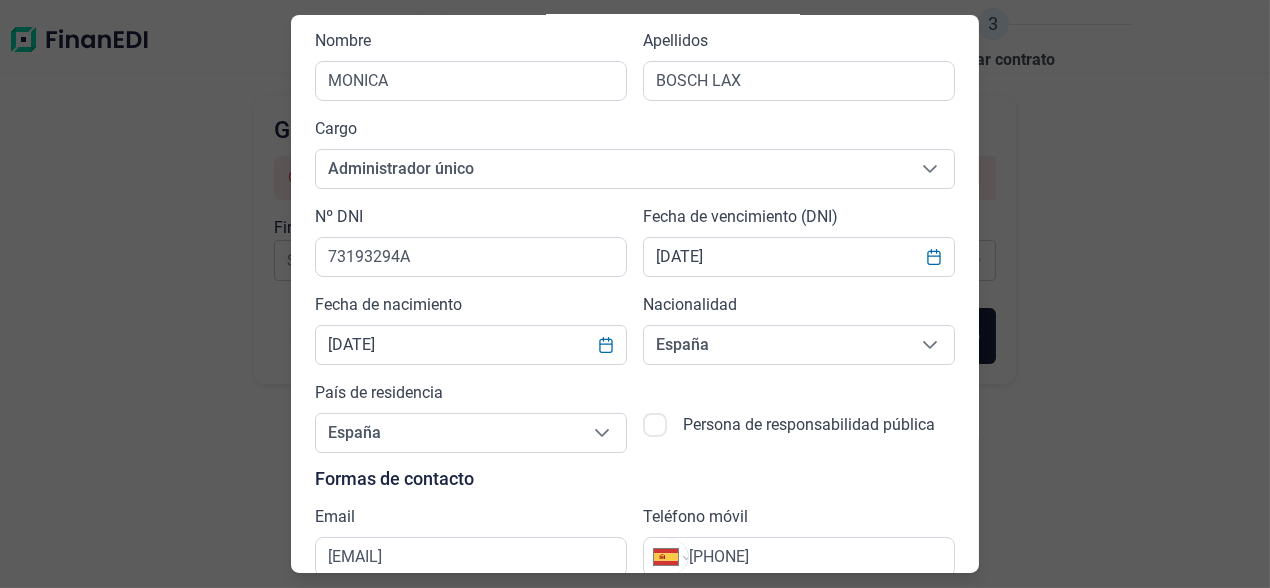 scroll, scrollTop: 160, scrollLeft: 0, axis: vertical 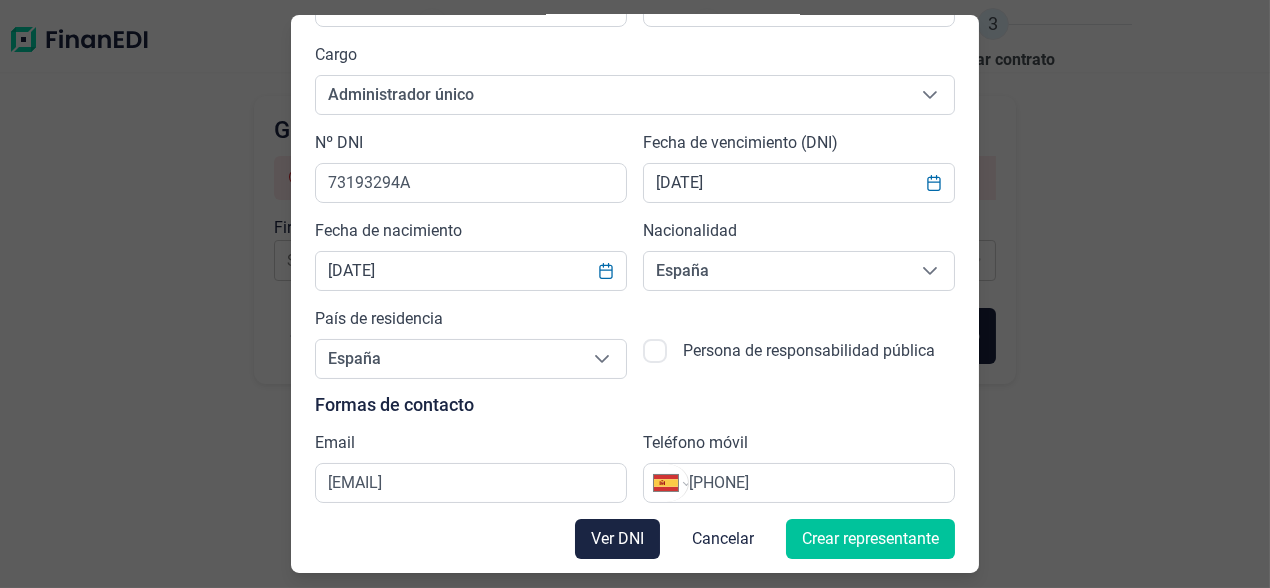 click on "Crear representante" at bounding box center (870, 539) 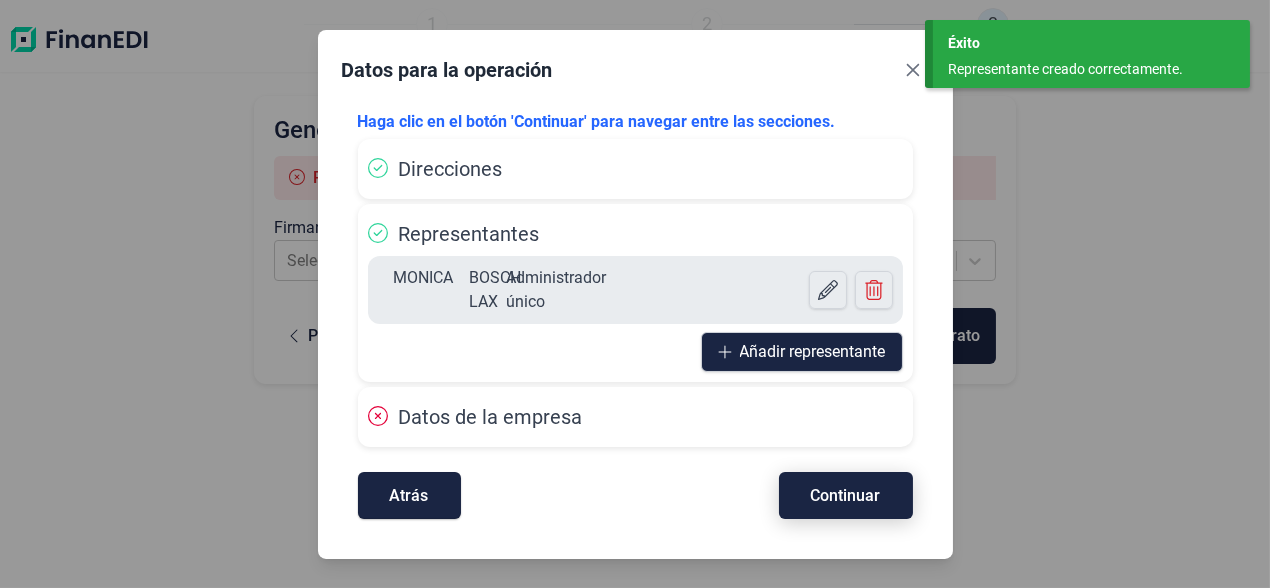 click on "Continuar" at bounding box center (846, 495) 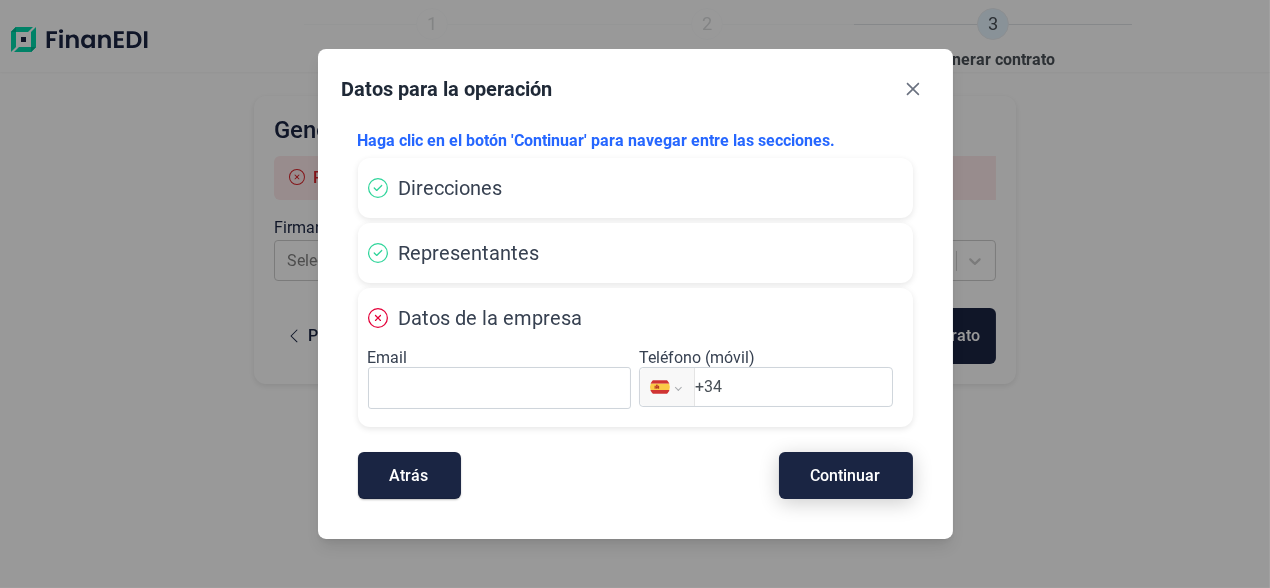 click on "Continuar" at bounding box center (846, 475) 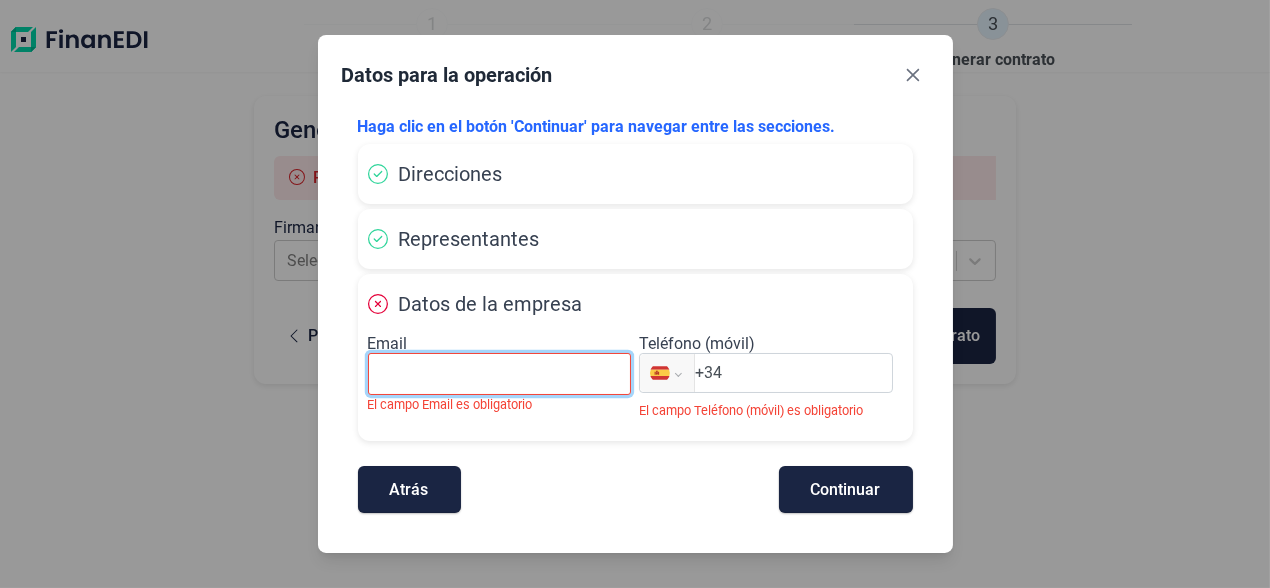 click at bounding box center (500, 374) 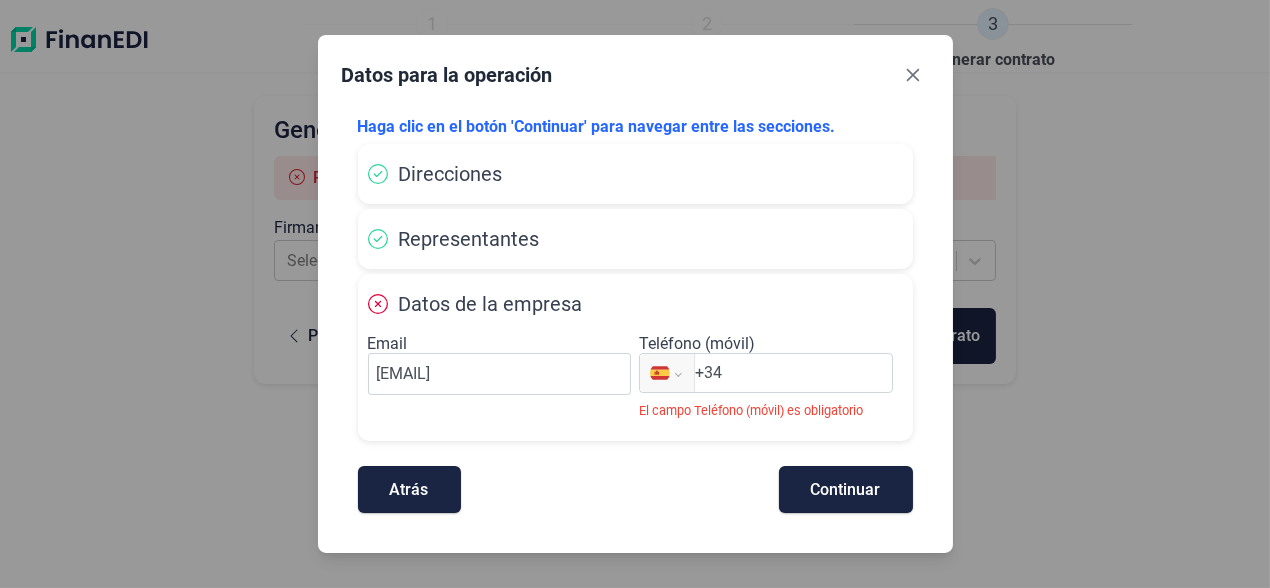 click on "+34" at bounding box center [793, 373] 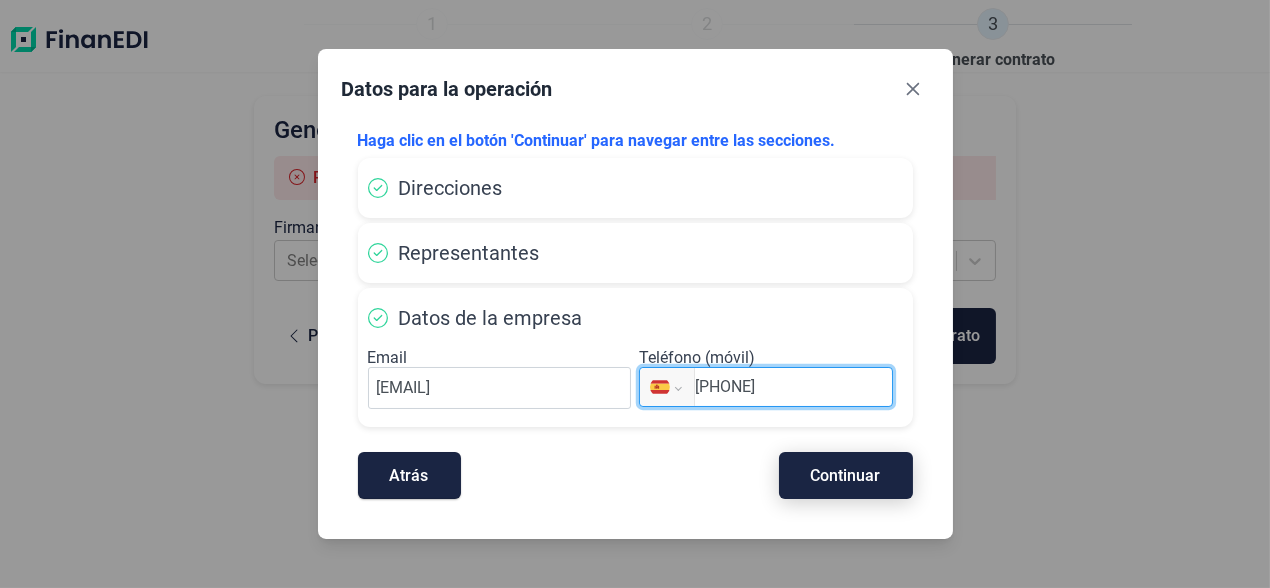 type on "[PHONE]" 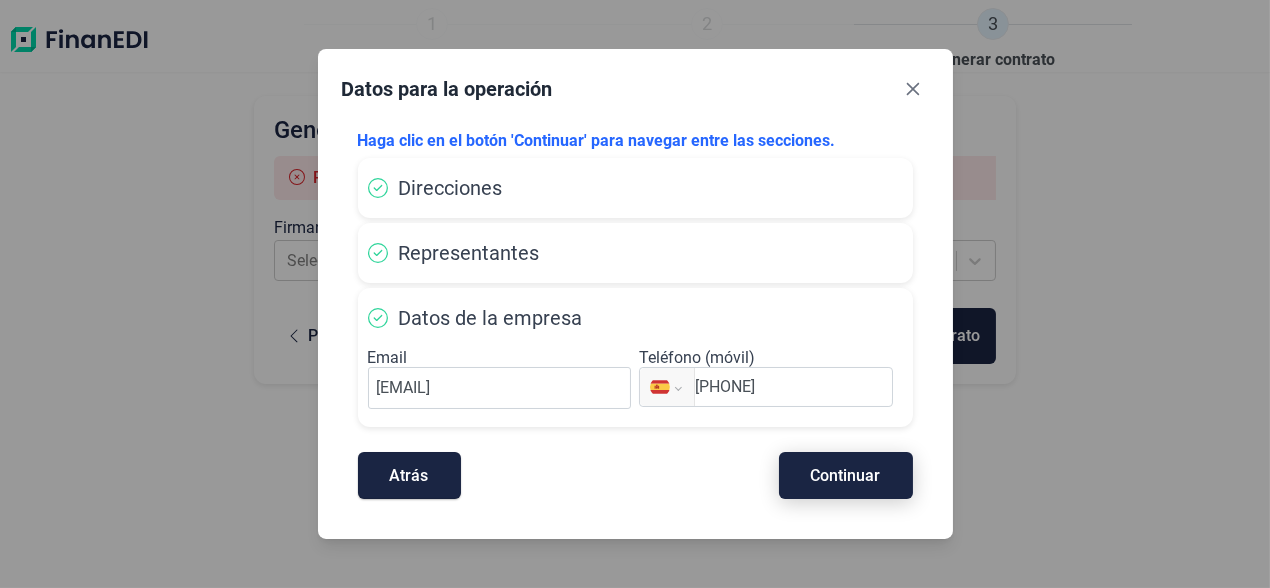 click on "Continuar" at bounding box center (846, 475) 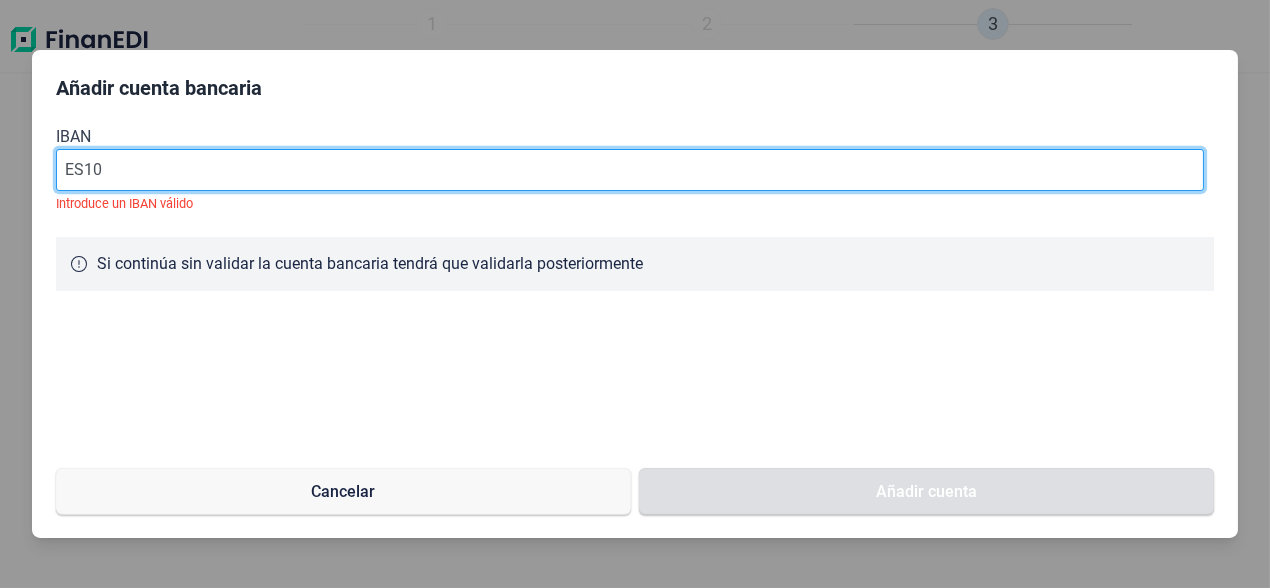 drag, startPoint x: 156, startPoint y: 172, endPoint x: 7, endPoint y: 176, distance: 149.05368 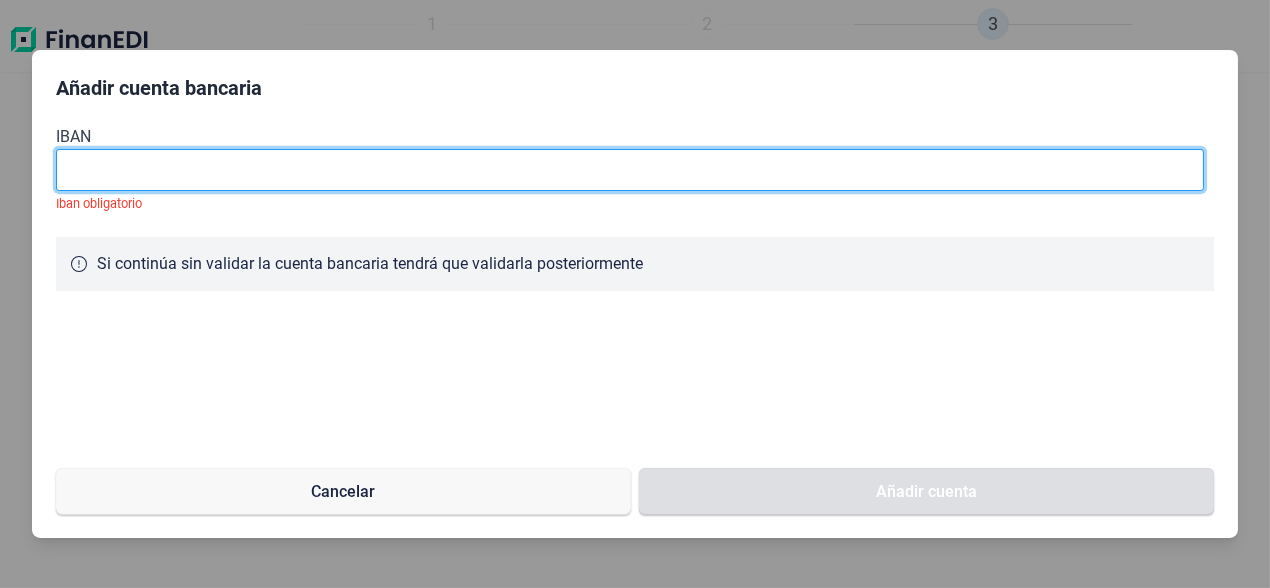 paste on "ES10 0081 7223 3100 0150 4153" 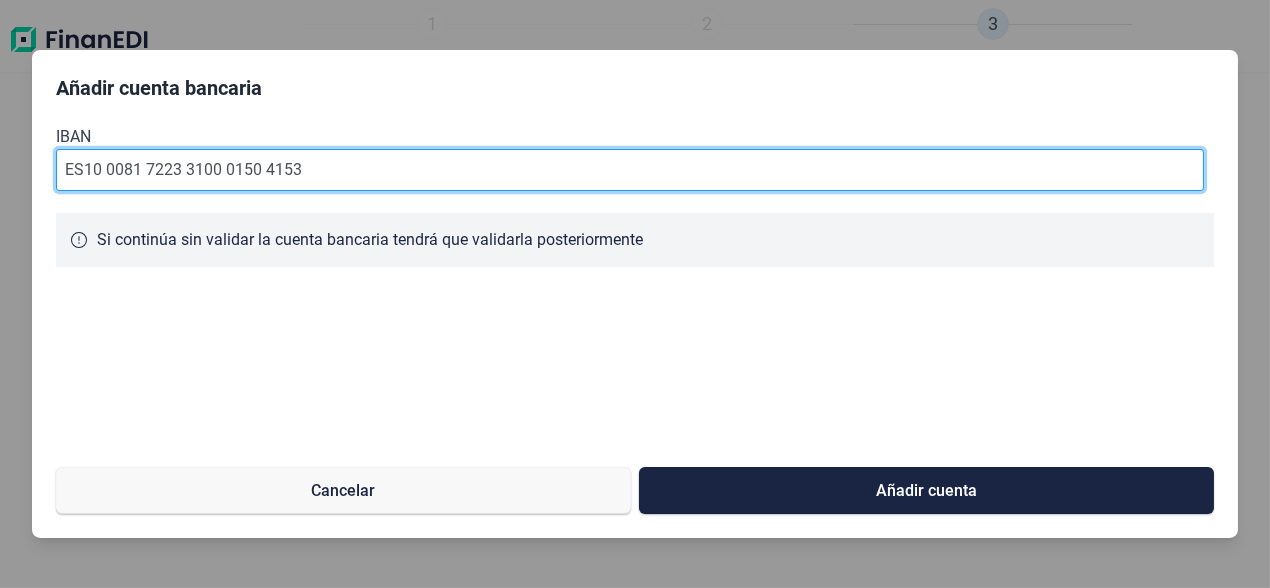 type on "ES10 0081 7223 3100 0150 4153" 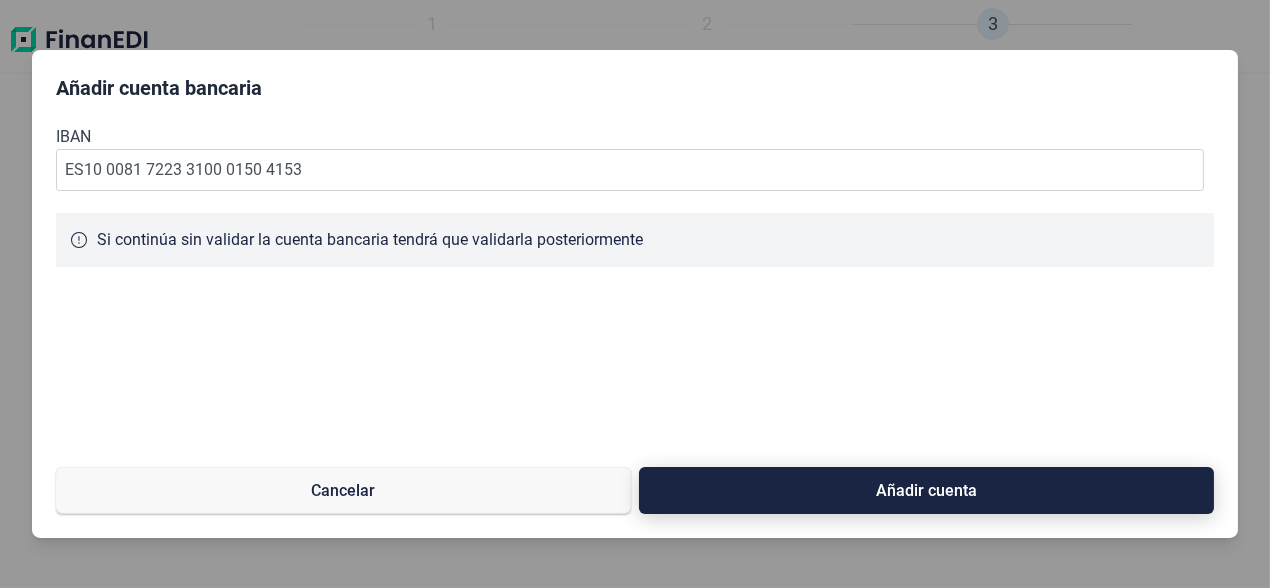 click on "Añadir cuenta" at bounding box center [926, 490] 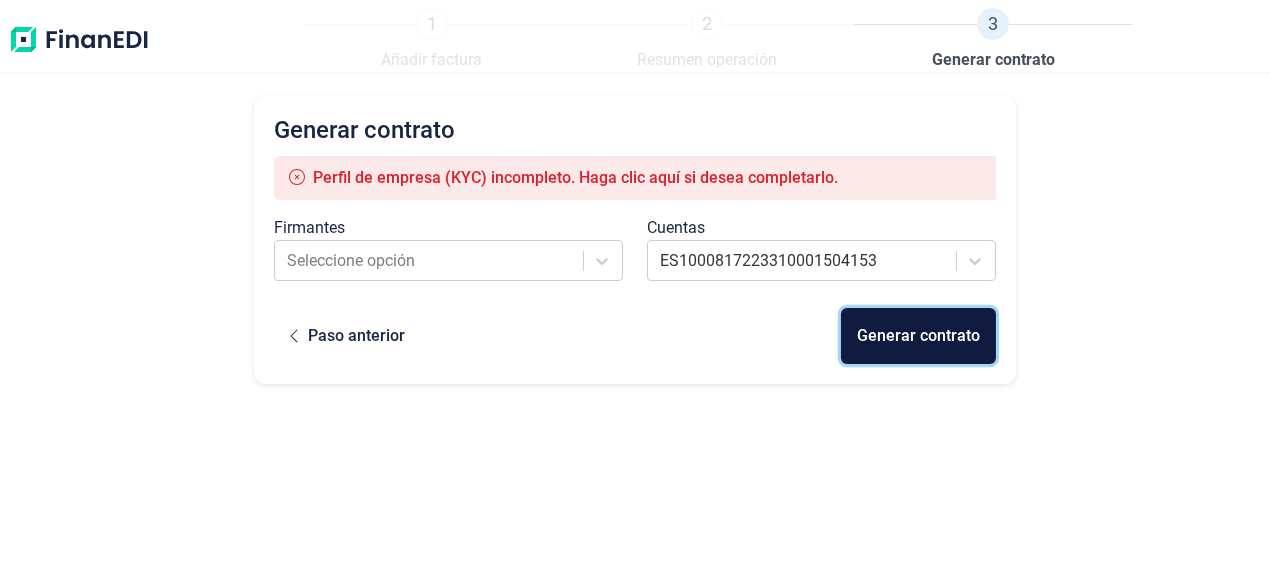 click on "Generar contrato" at bounding box center [918, 336] 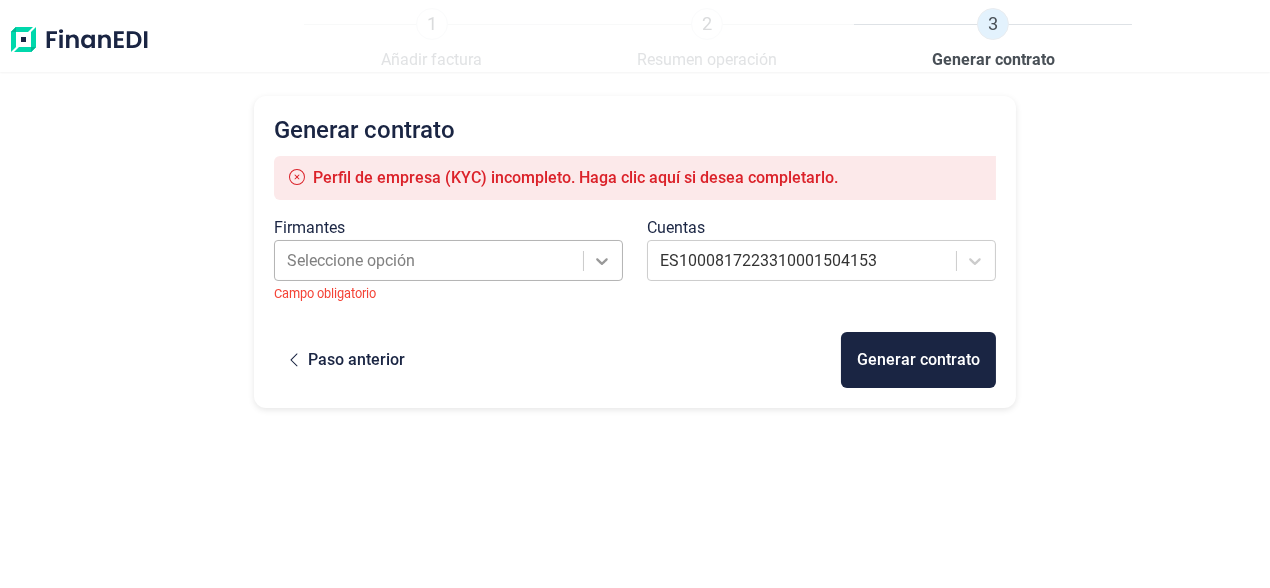 click at bounding box center [603, 261] 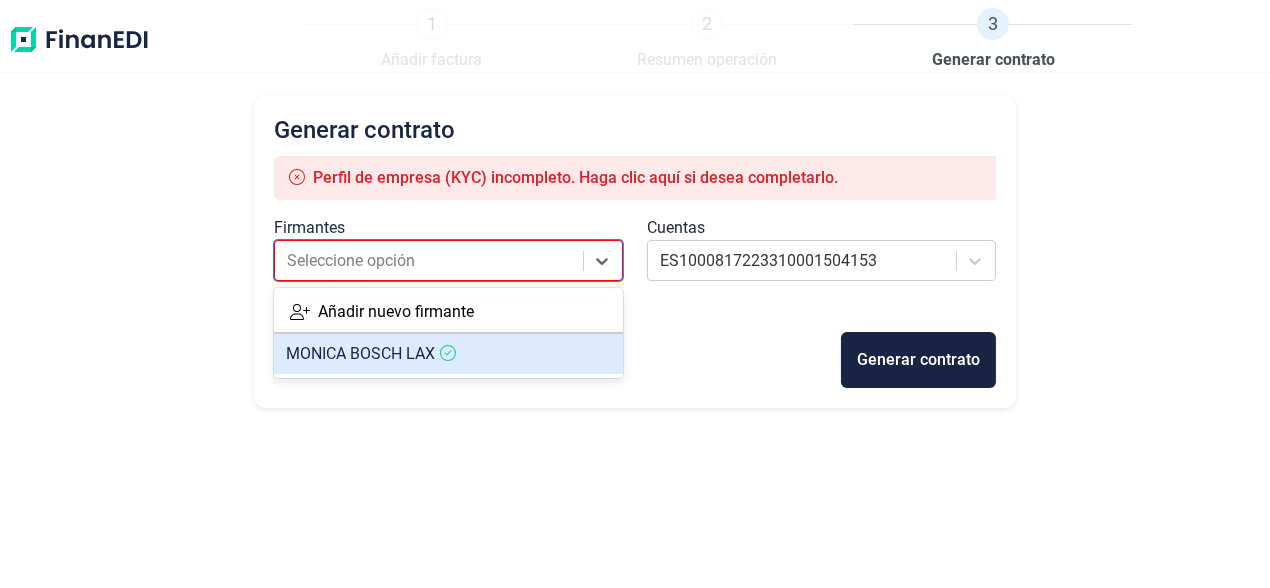click on "MONICA   BOSCH LAX" at bounding box center [360, 353] 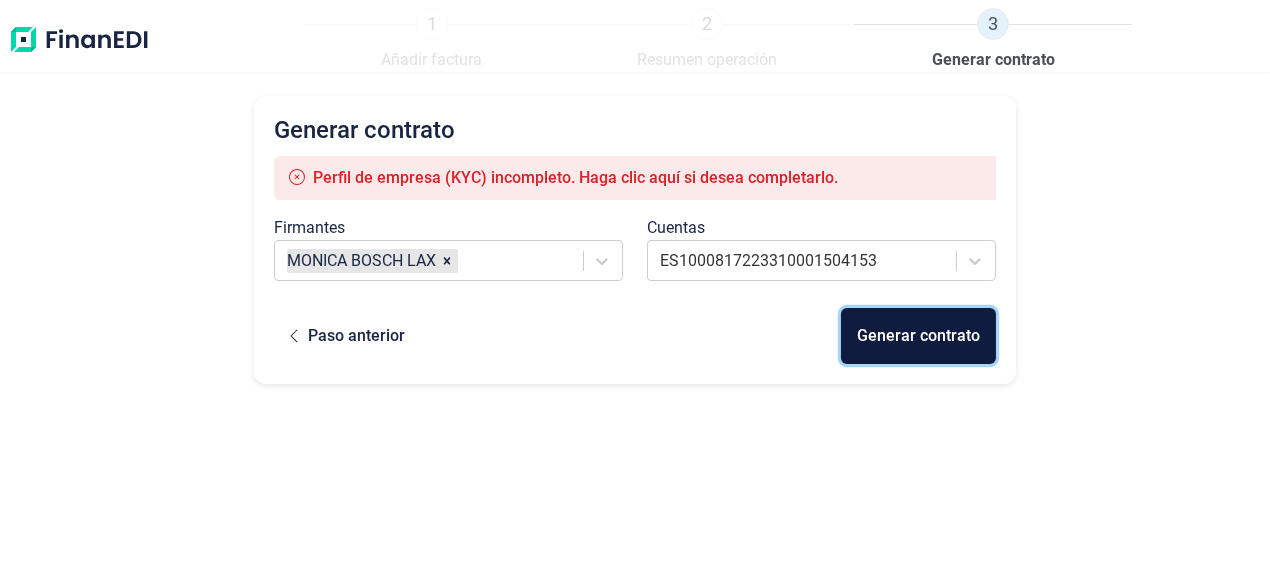click on "Generar contrato" at bounding box center (918, 336) 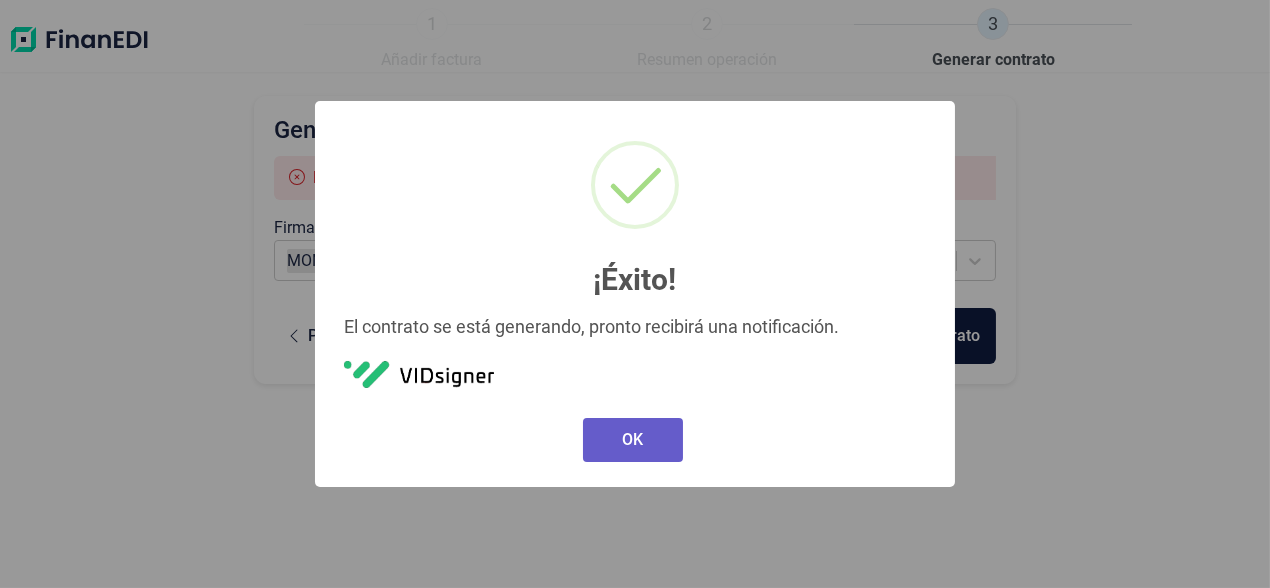 click on "OK" at bounding box center (633, 440) 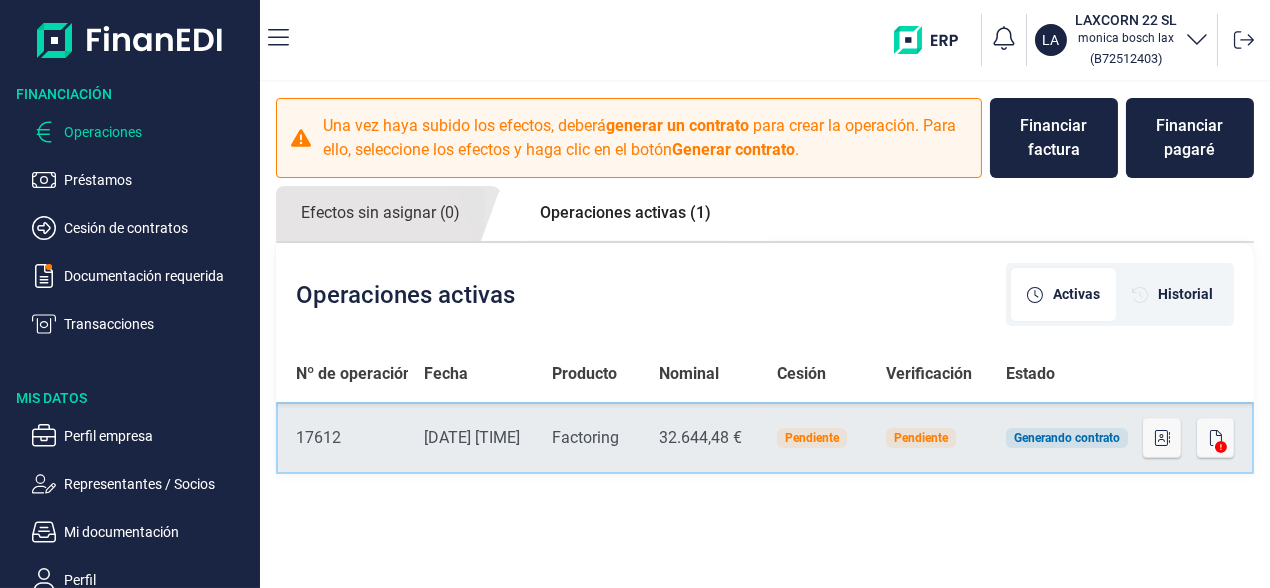 click on "Generando contrato" at bounding box center (1067, 438) 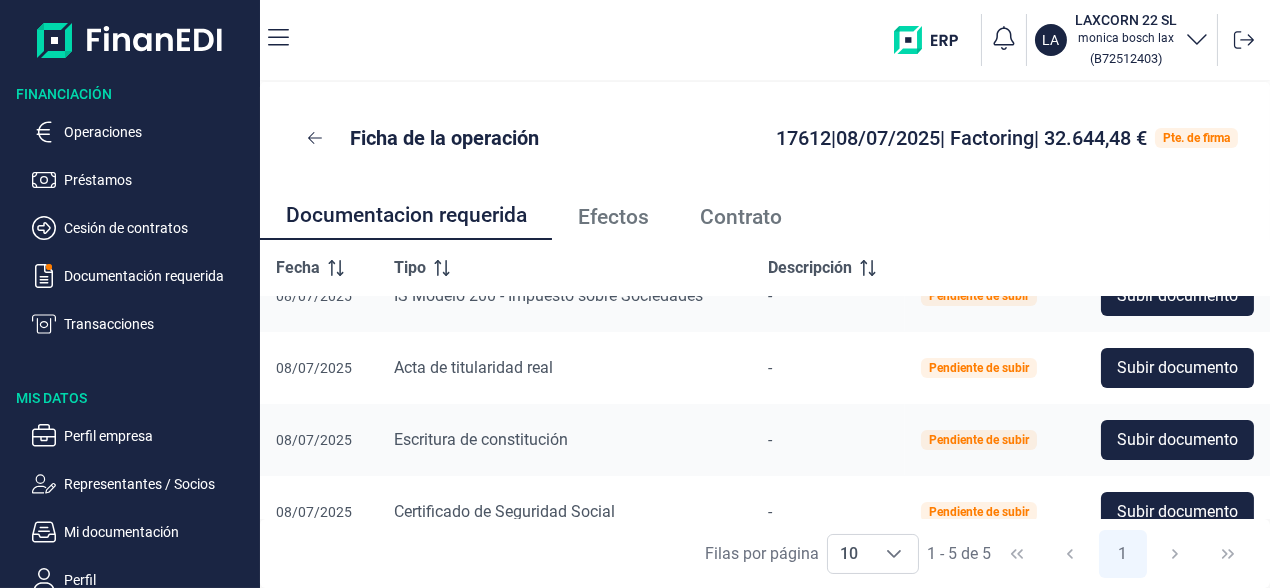 scroll, scrollTop: 0, scrollLeft: 0, axis: both 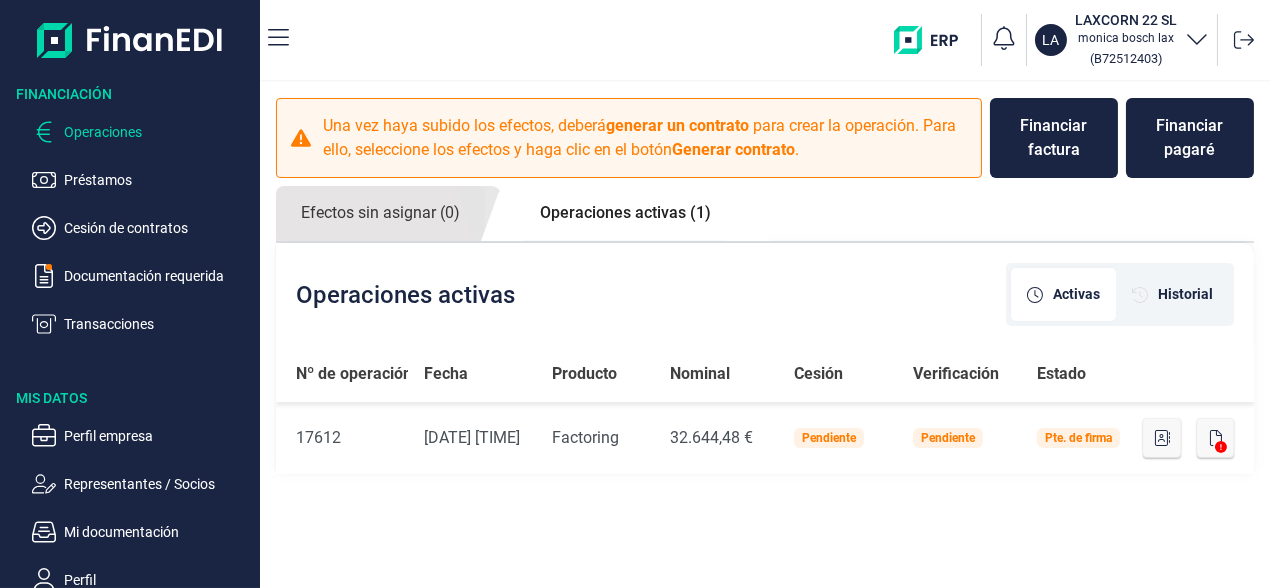 click at bounding box center (1197, 38) 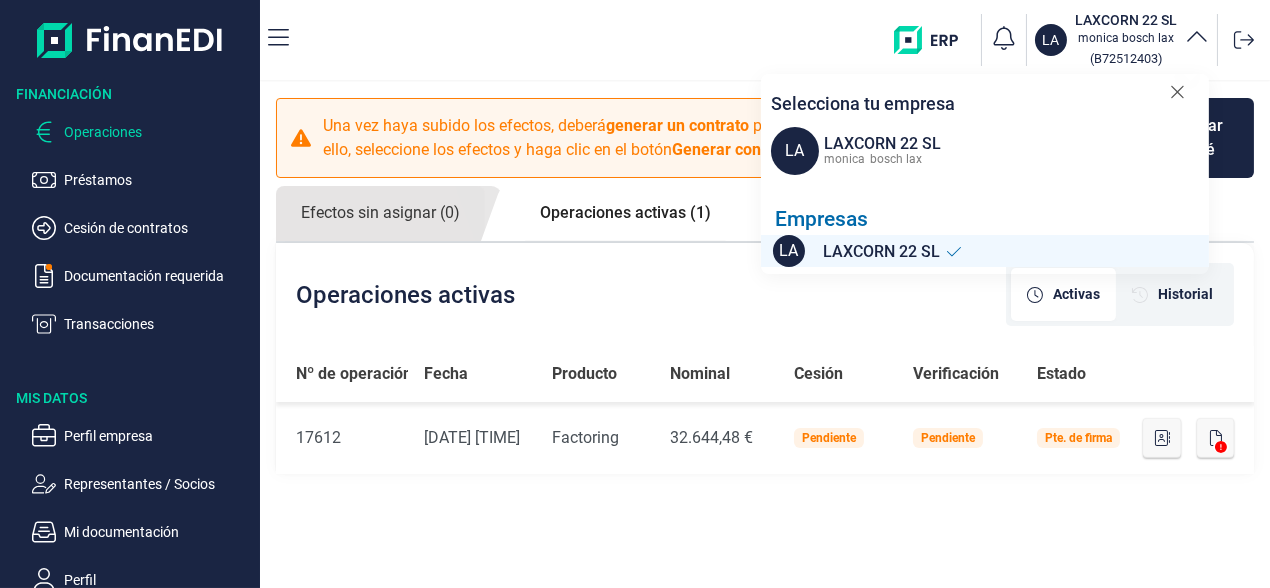 click at bounding box center [1177, 92] 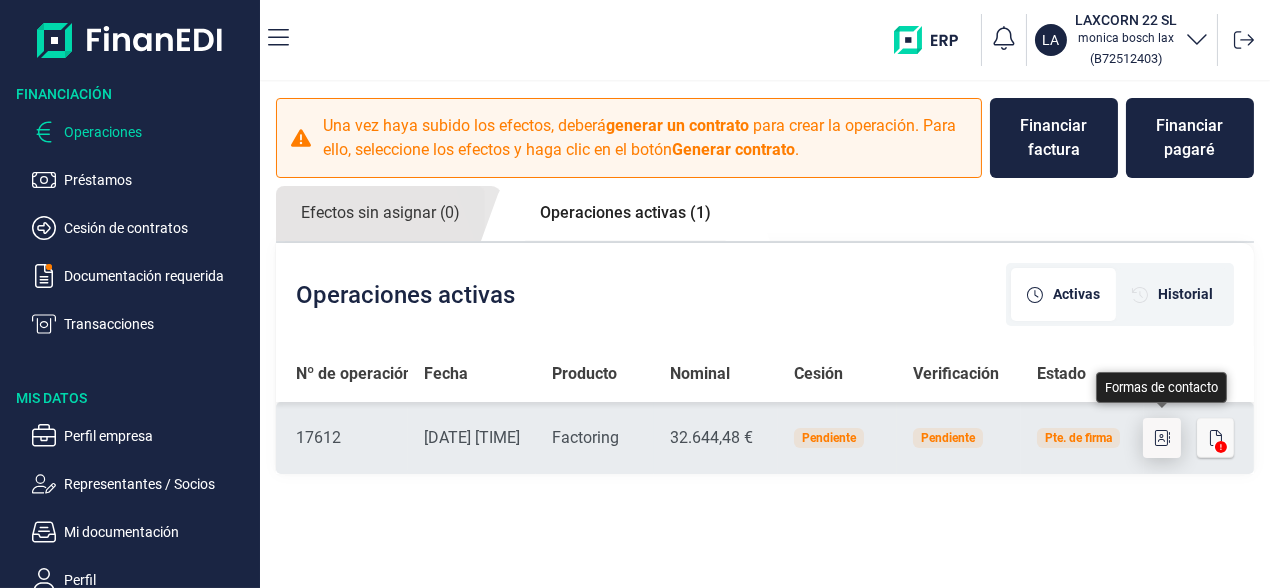 click at bounding box center (1162, 438) 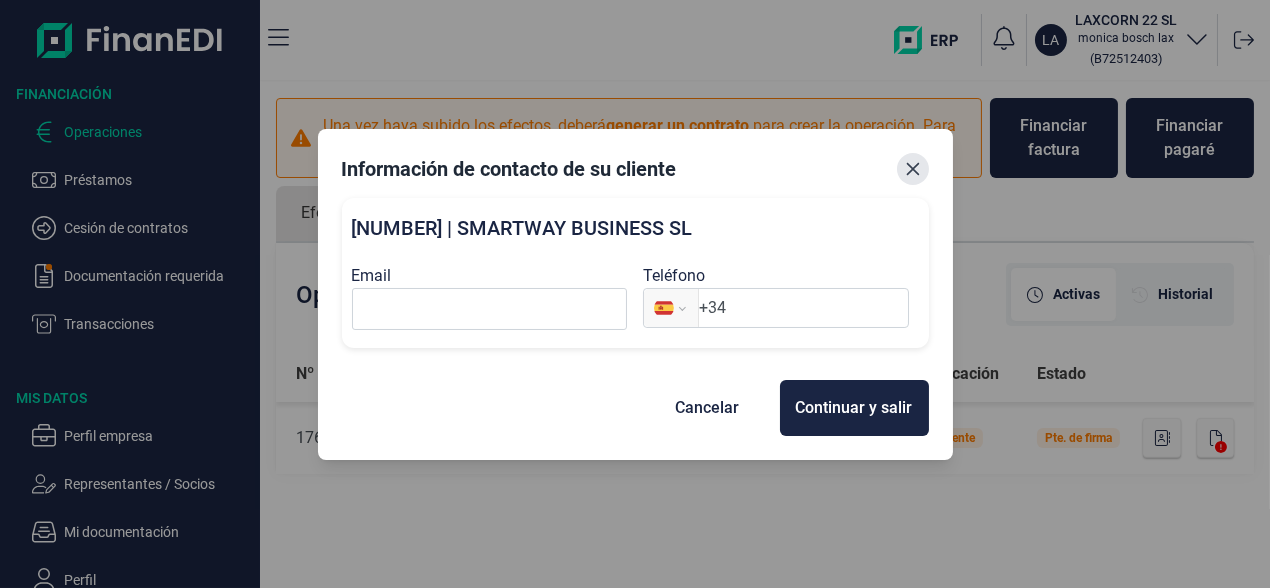 click at bounding box center [912, 168] 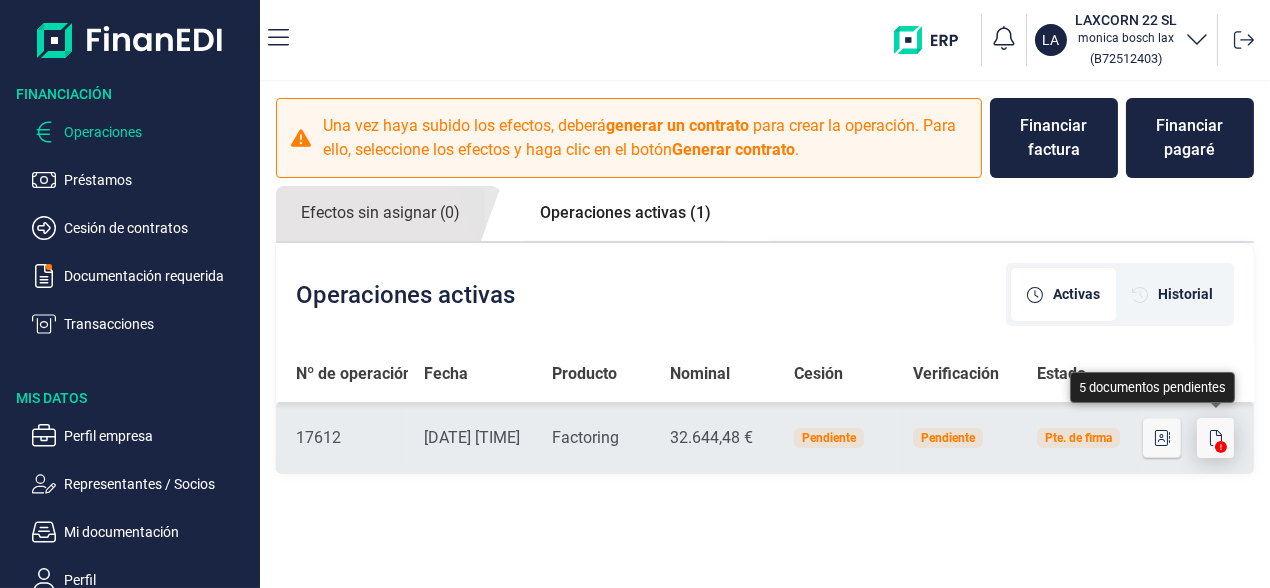 click at bounding box center (1216, 438) 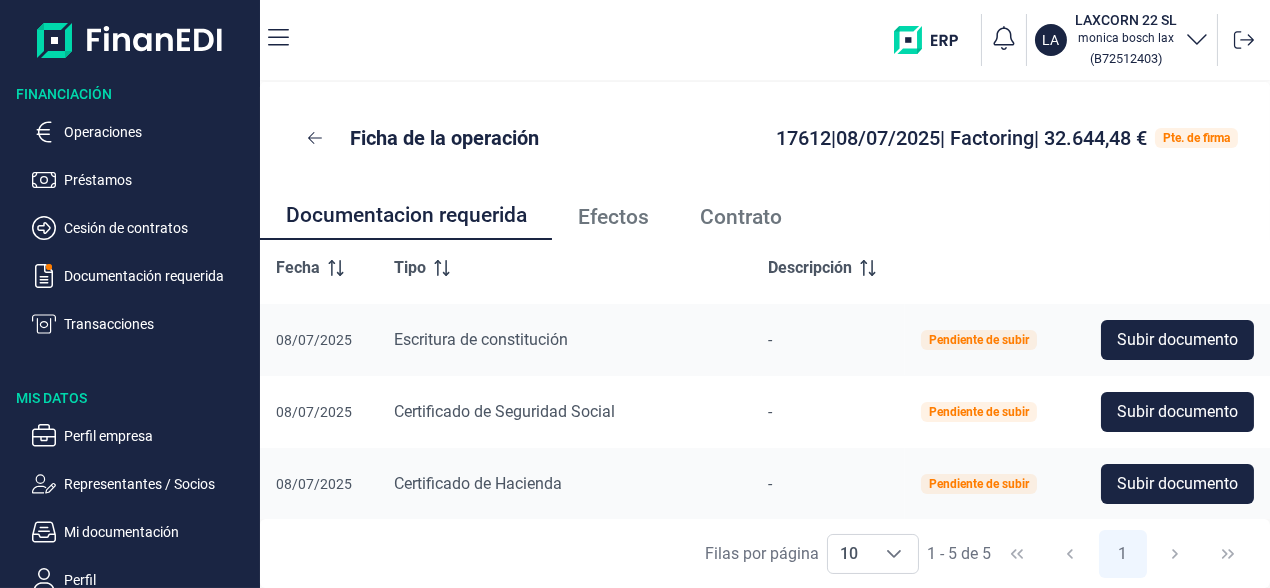 scroll, scrollTop: 0, scrollLeft: 0, axis: both 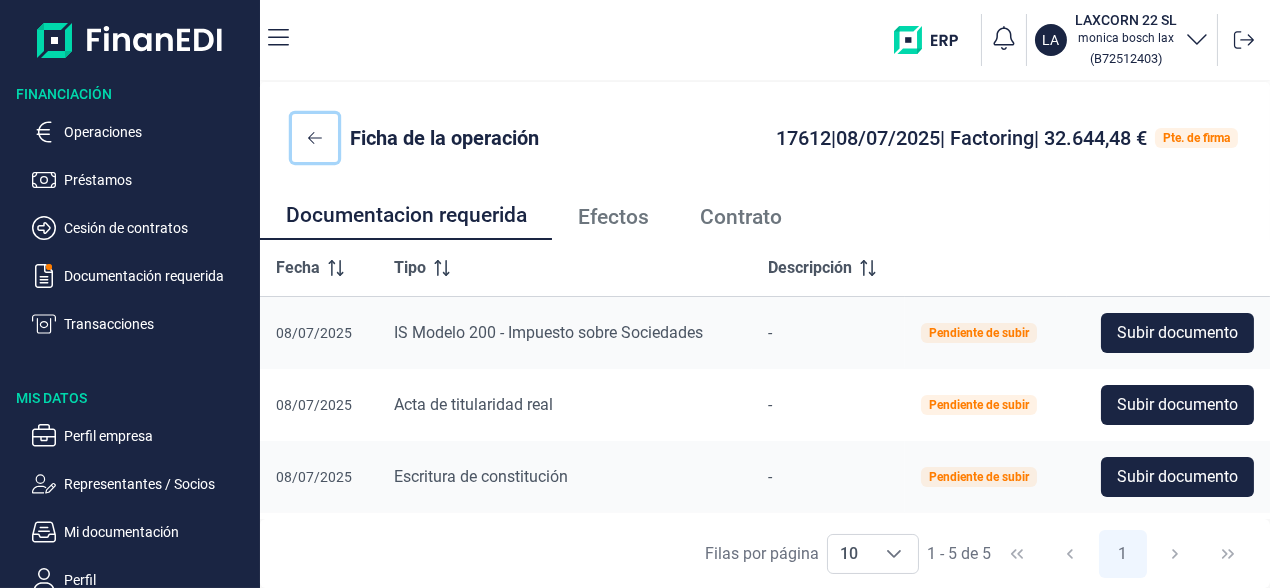 click at bounding box center (315, 138) 